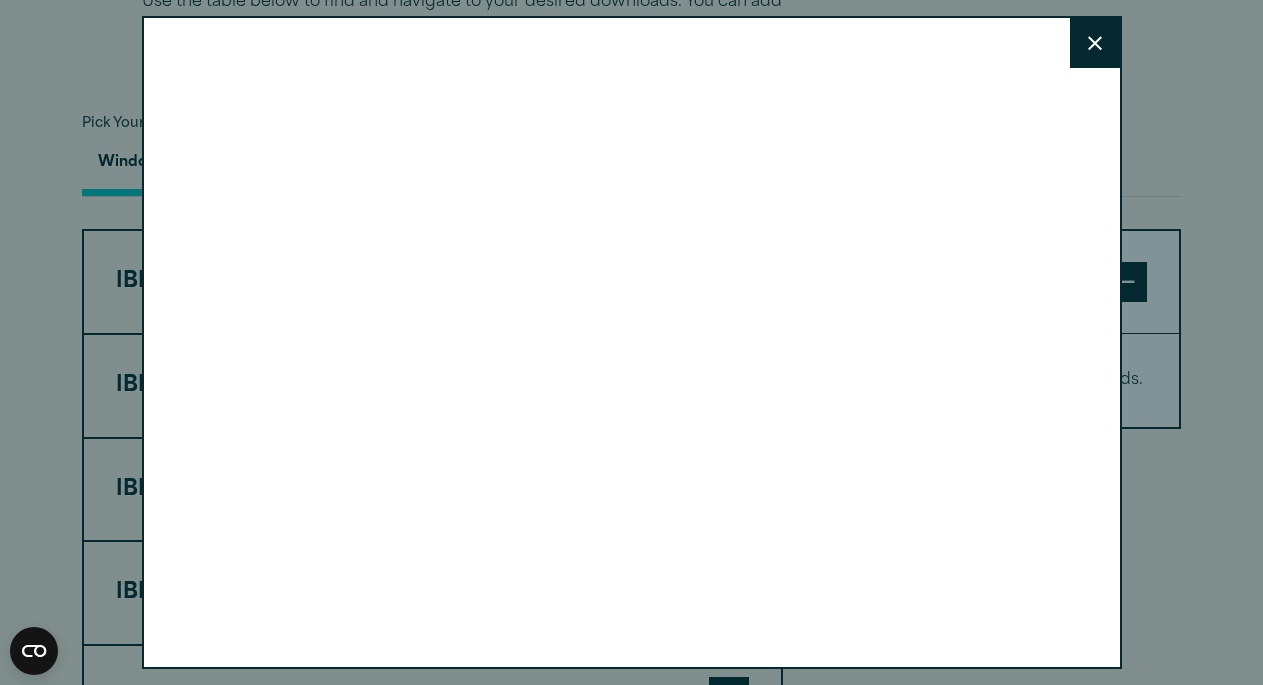 scroll, scrollTop: 1391, scrollLeft: 0, axis: vertical 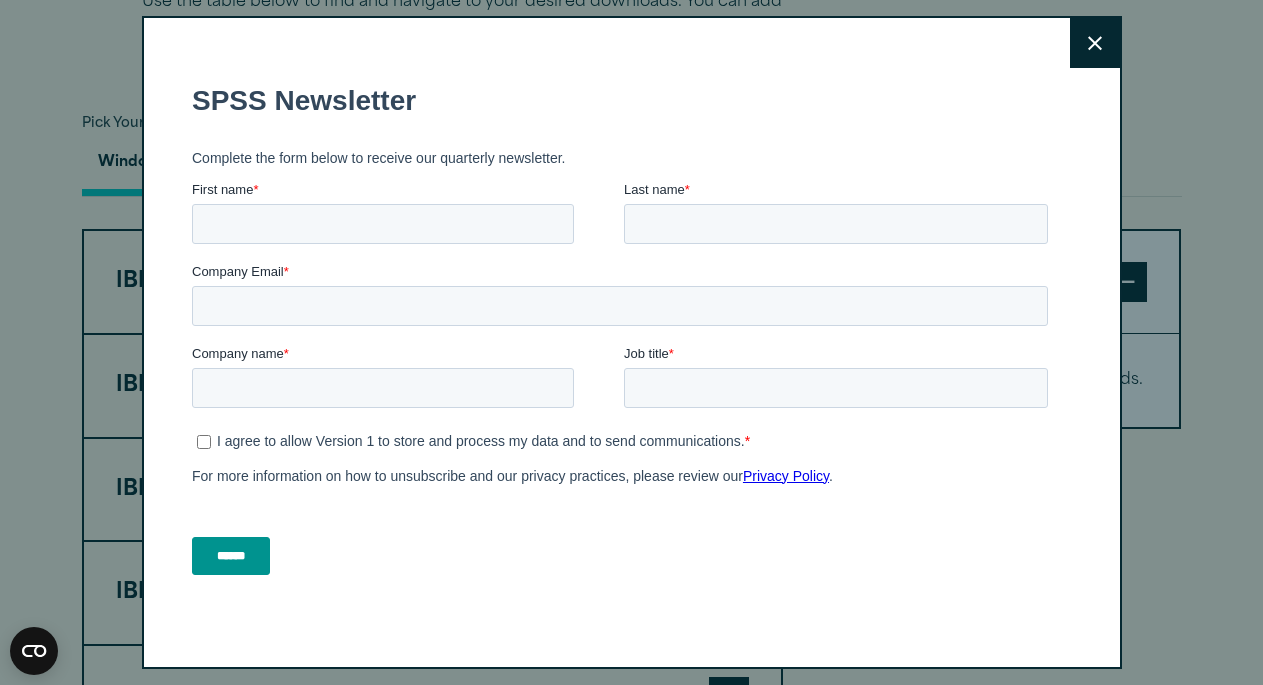 click 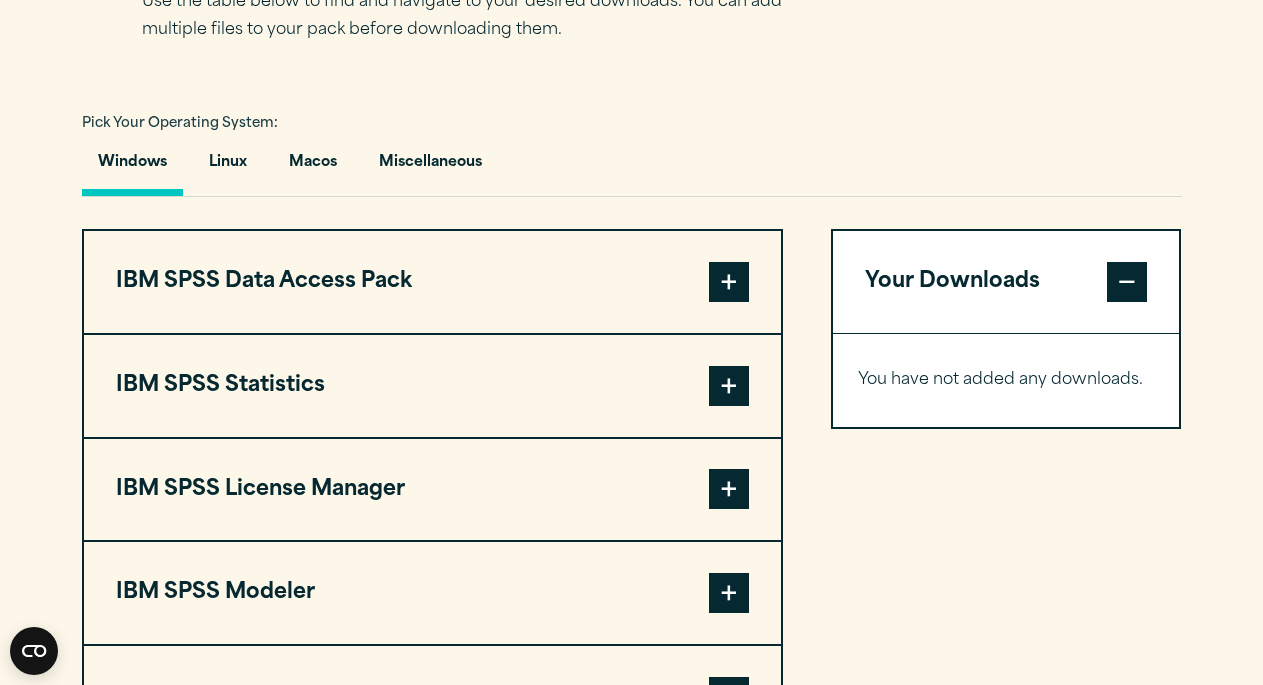 click at bounding box center (729, 386) 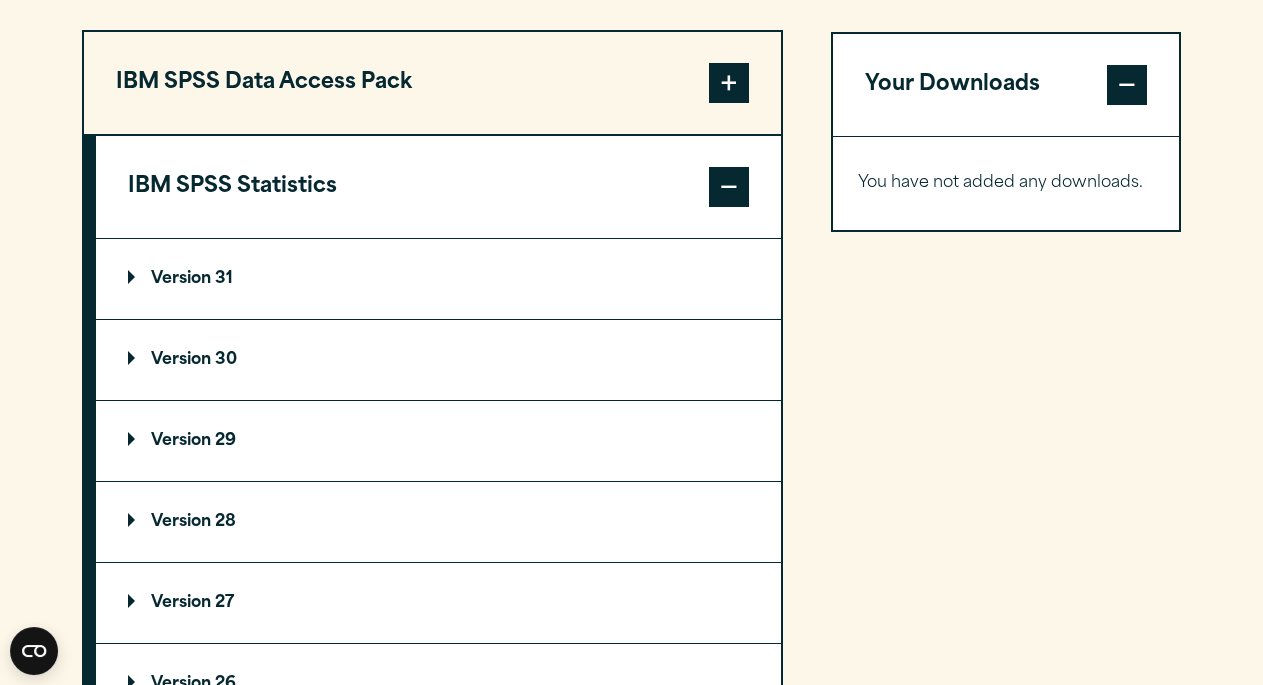 scroll, scrollTop: 1616, scrollLeft: 0, axis: vertical 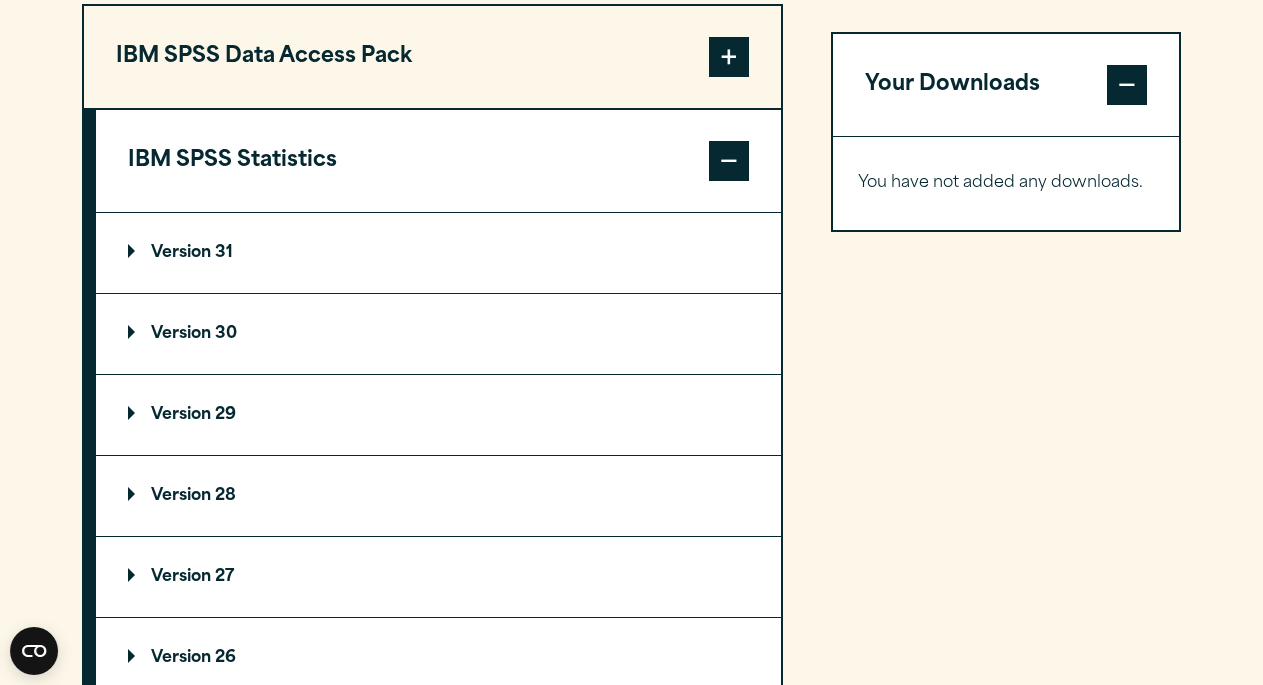 click on "Version 27" at bounding box center (438, 577) 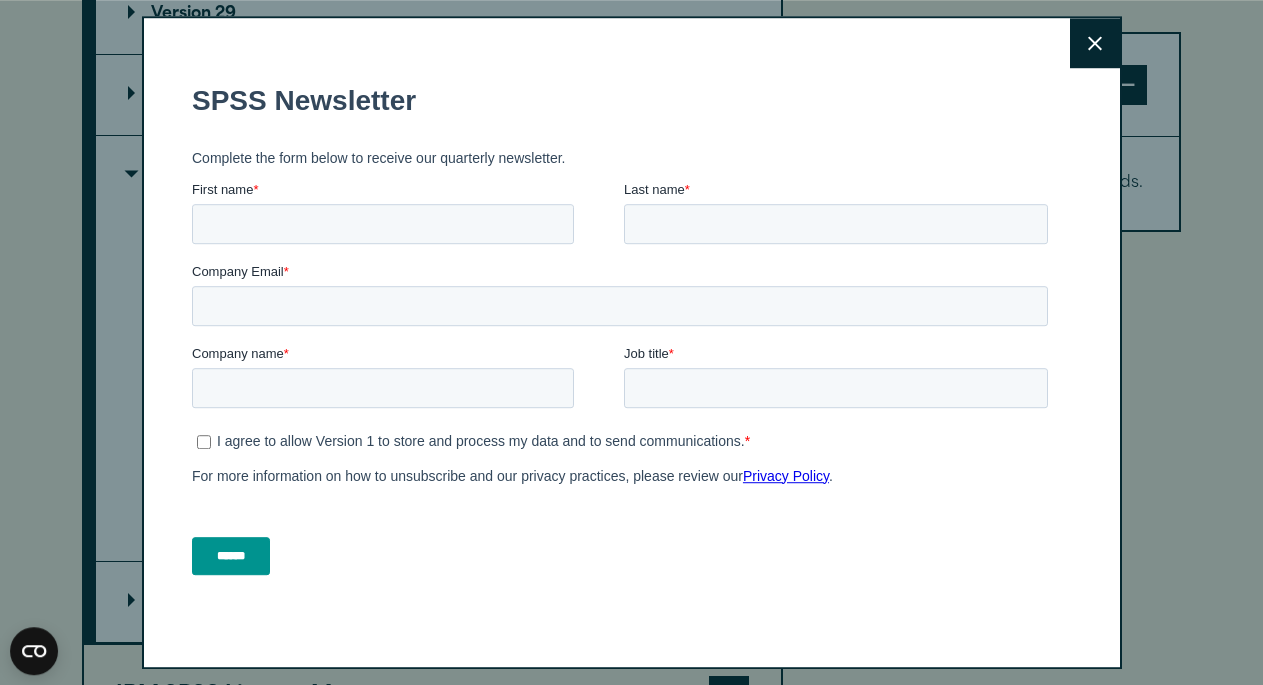 scroll, scrollTop: 2024, scrollLeft: 0, axis: vertical 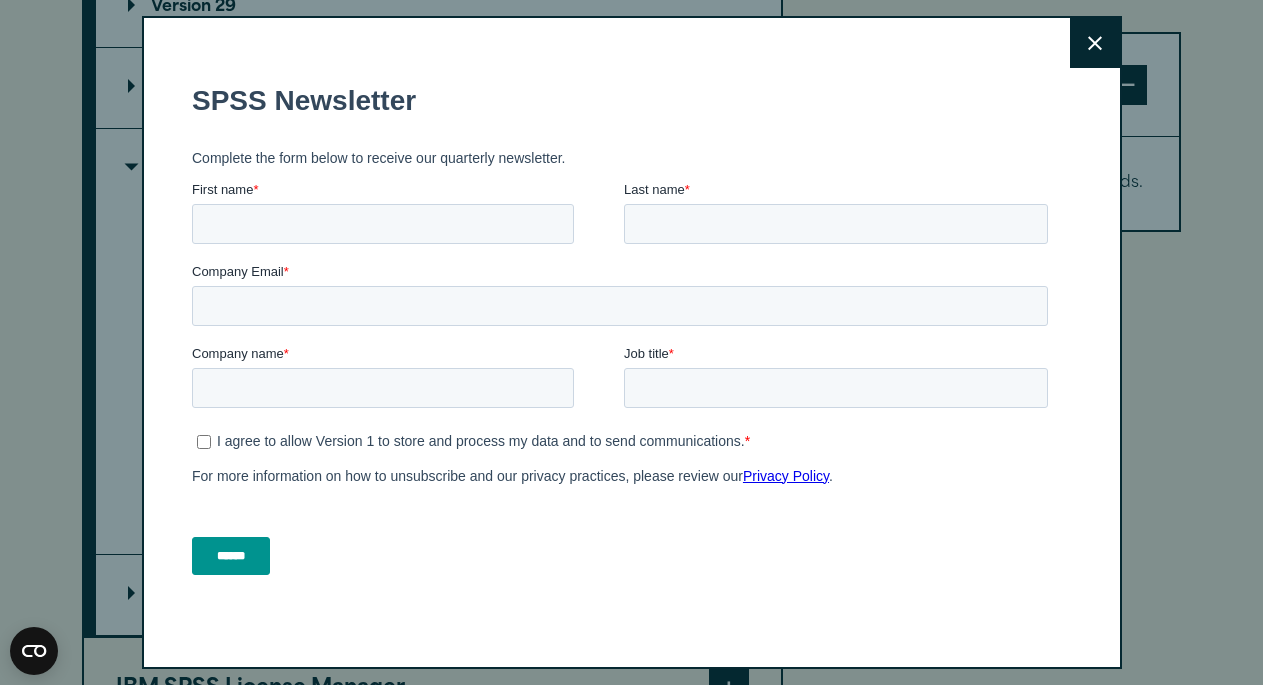 click on "Close" at bounding box center (1095, 43) 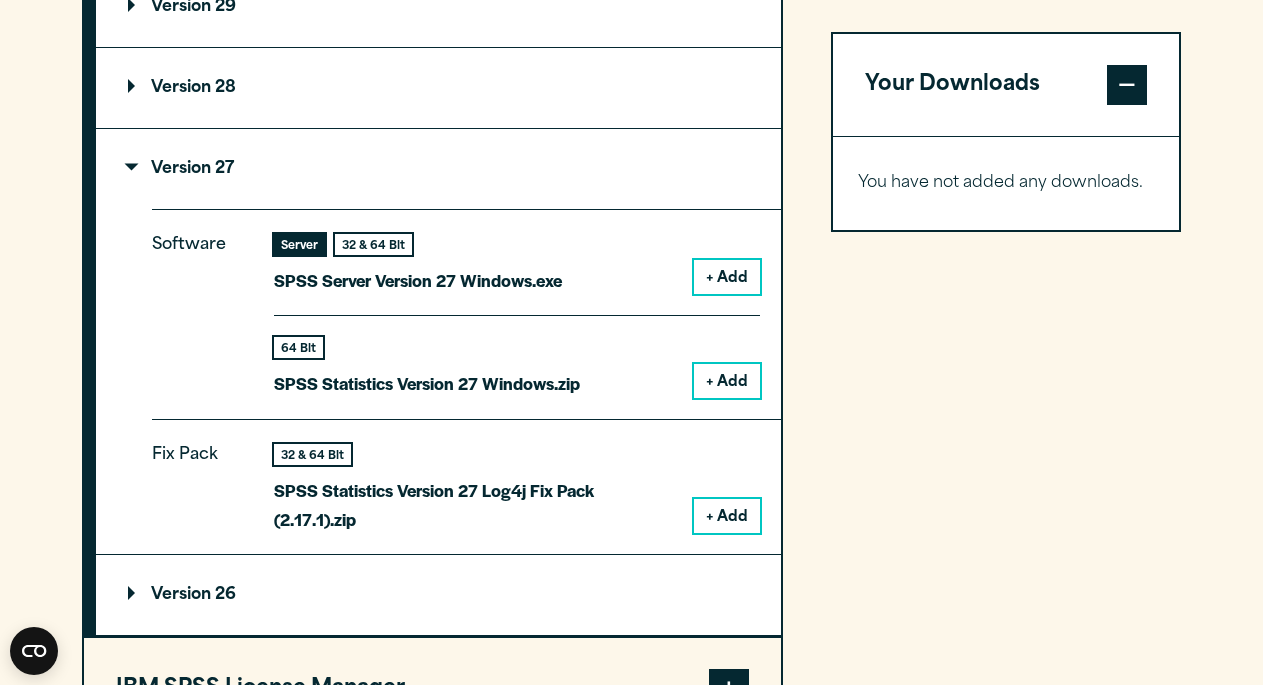 click on "+ Add" at bounding box center (727, 381) 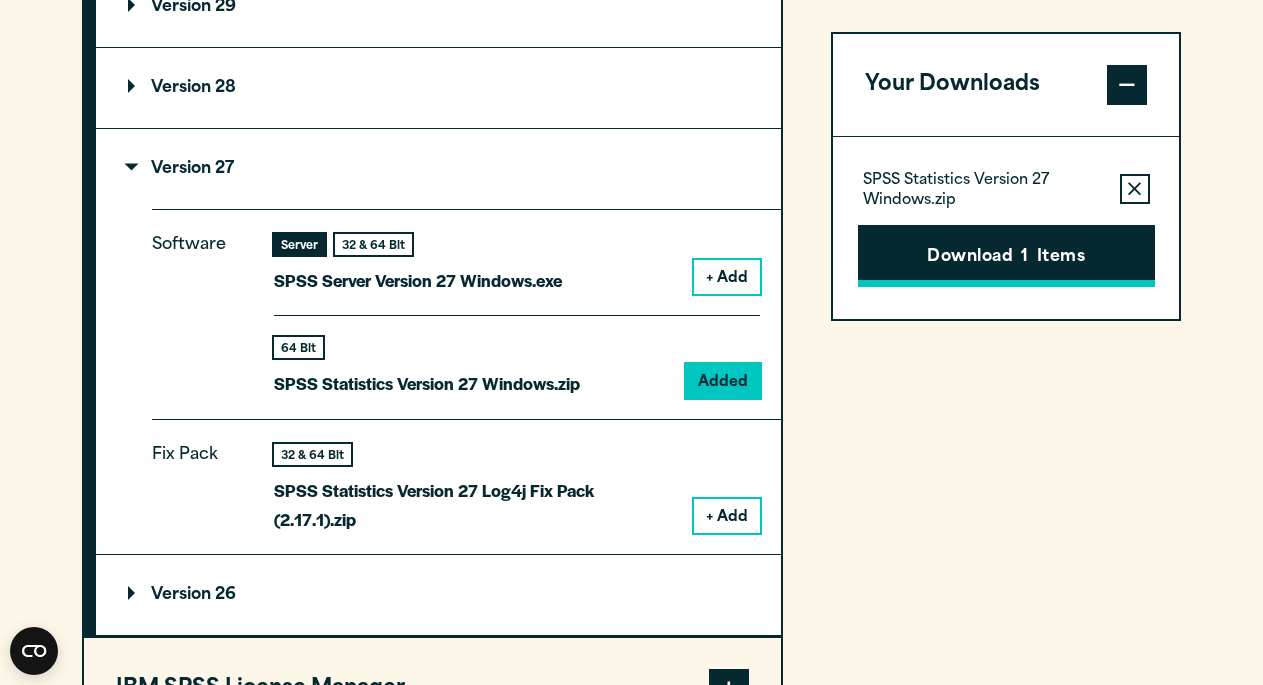 click on "Download  1  Items" at bounding box center [1006, 256] 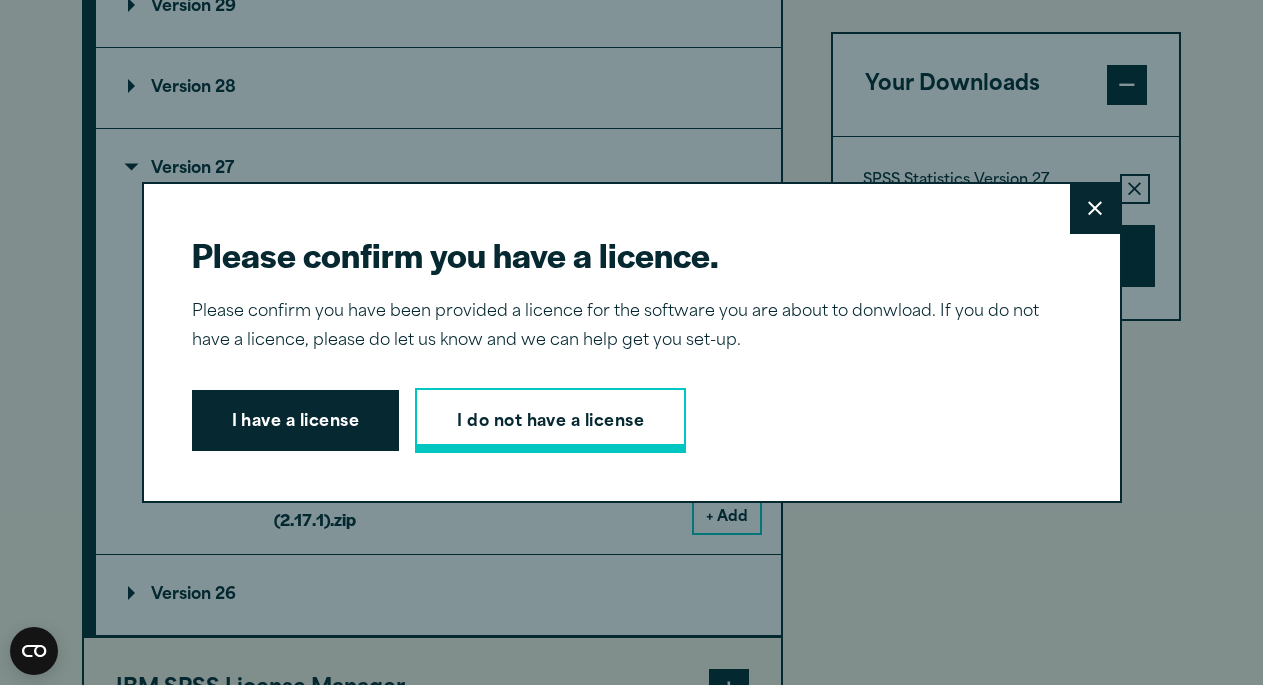 click on "I do not have a license" at bounding box center [550, 421] 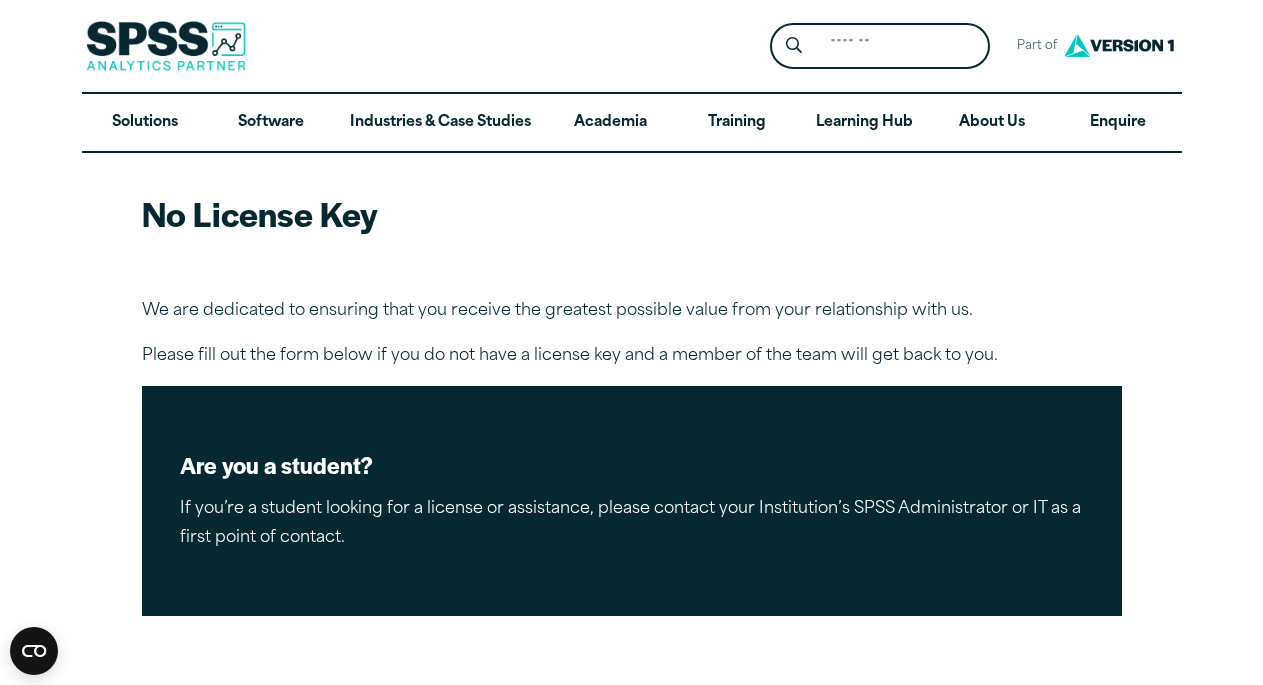 scroll, scrollTop: 0, scrollLeft: 0, axis: both 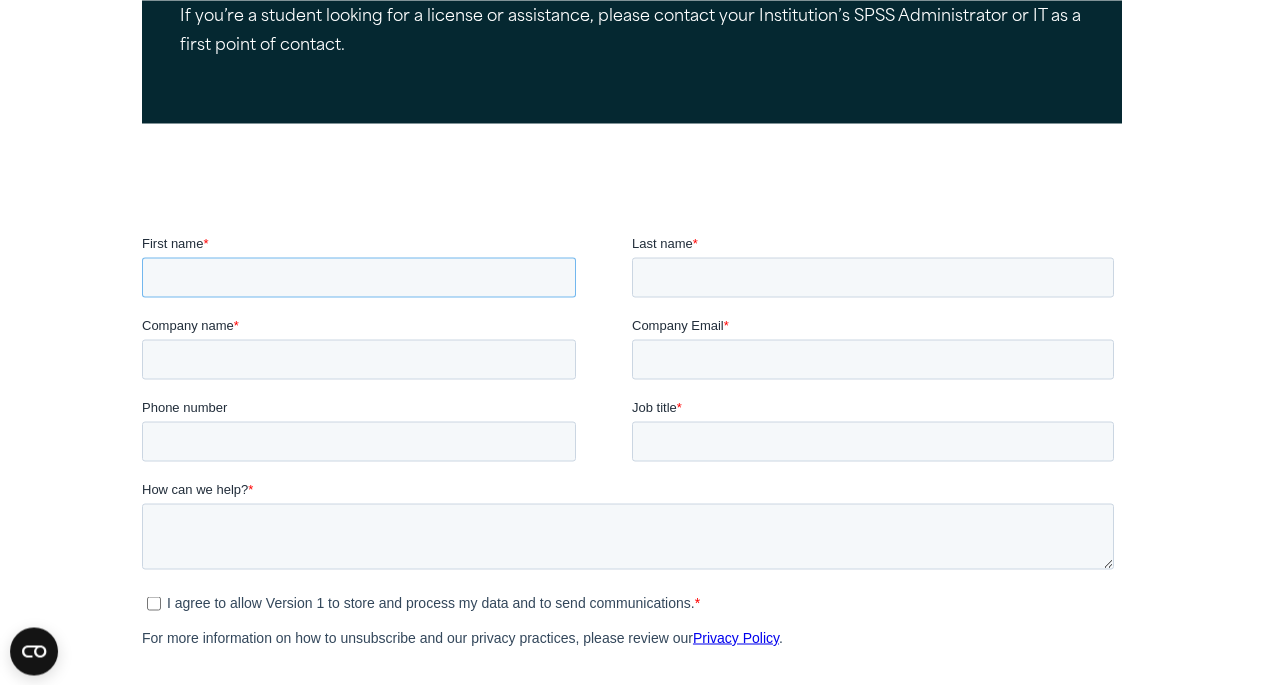 click on "First name *" at bounding box center [358, 277] 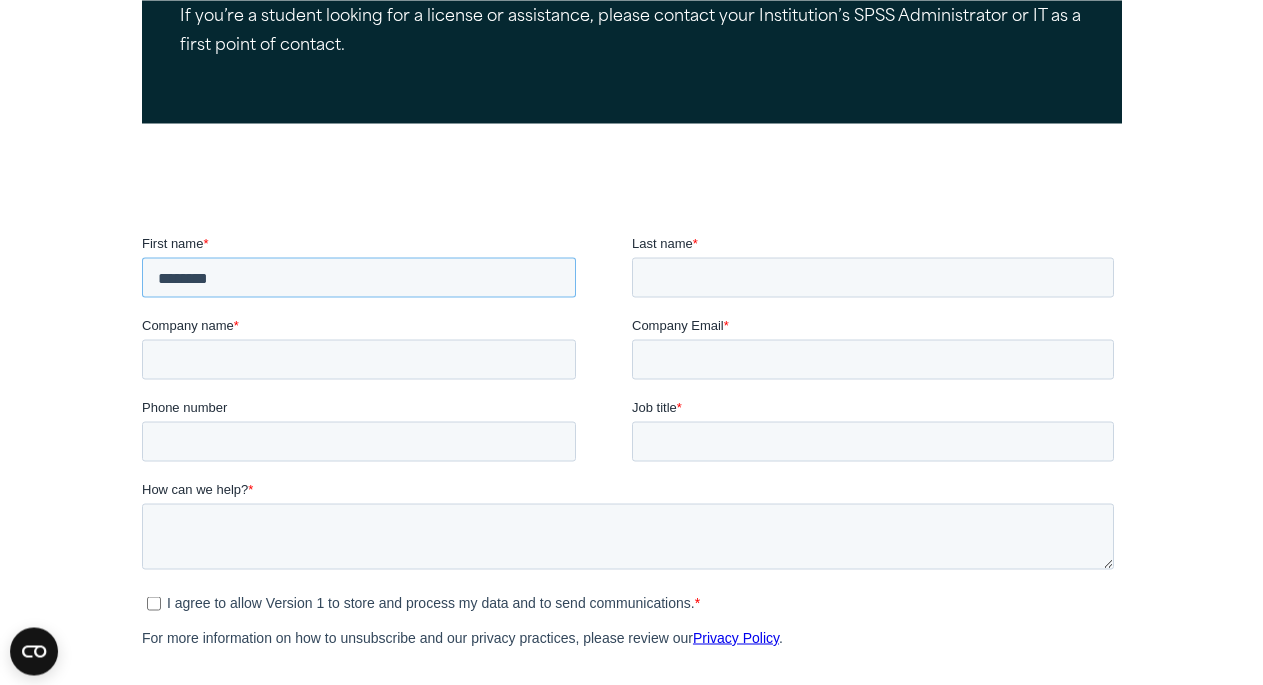 type on "*******" 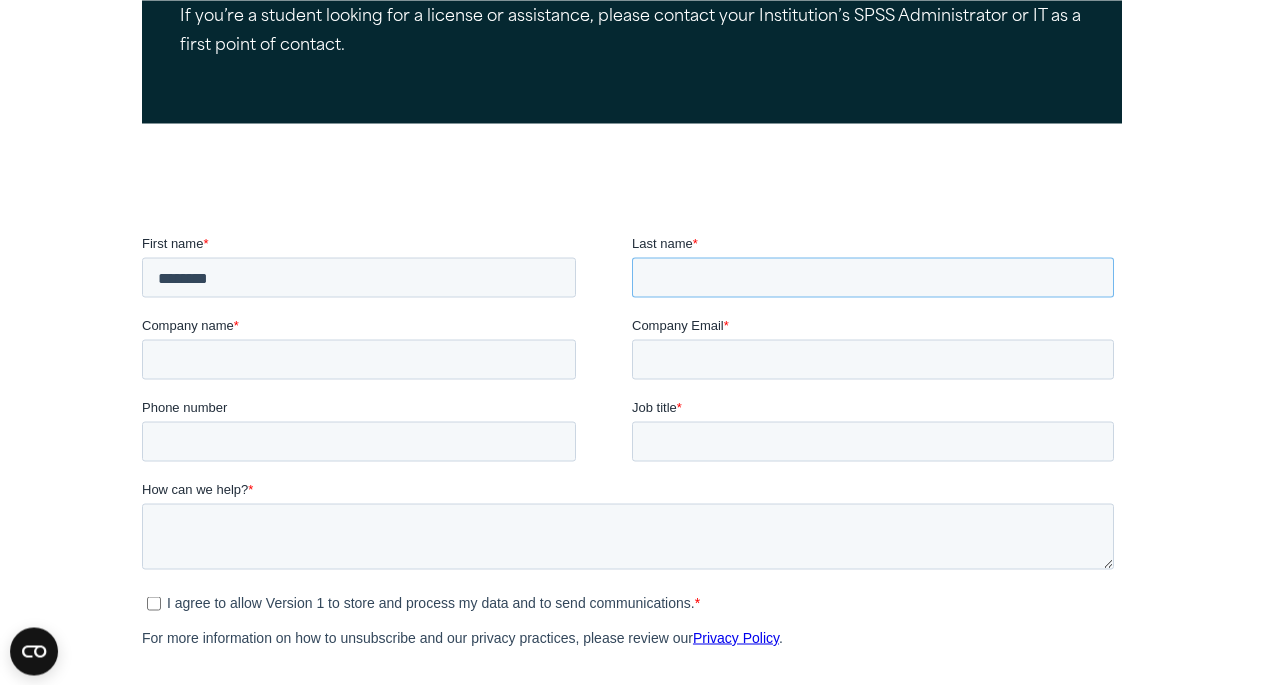 click on "Last name *" at bounding box center (872, 277) 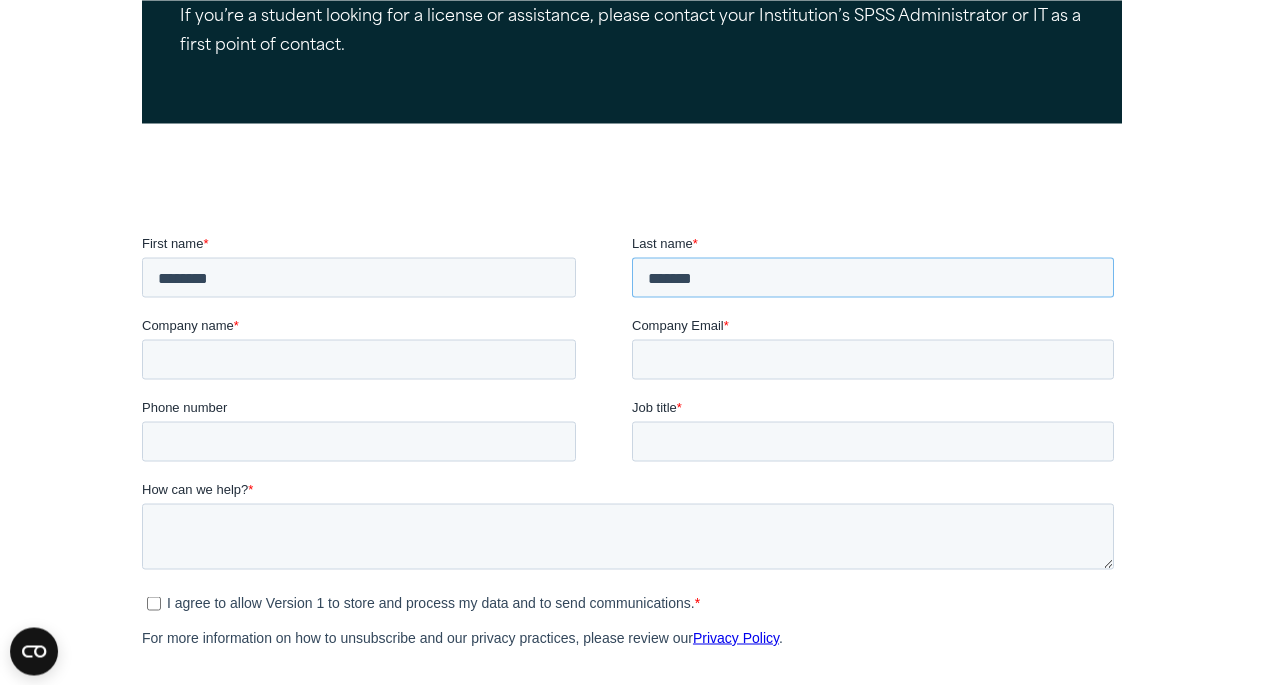 type on "*******" 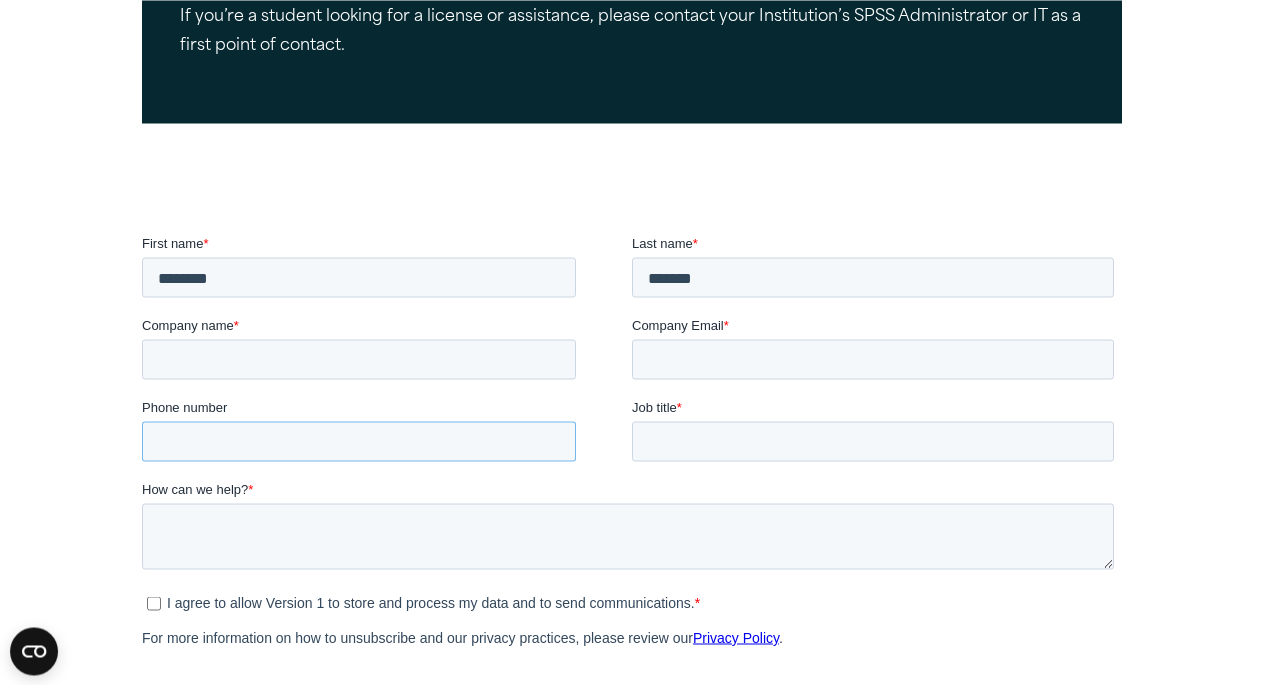 click on "Phone number" at bounding box center [358, 441] 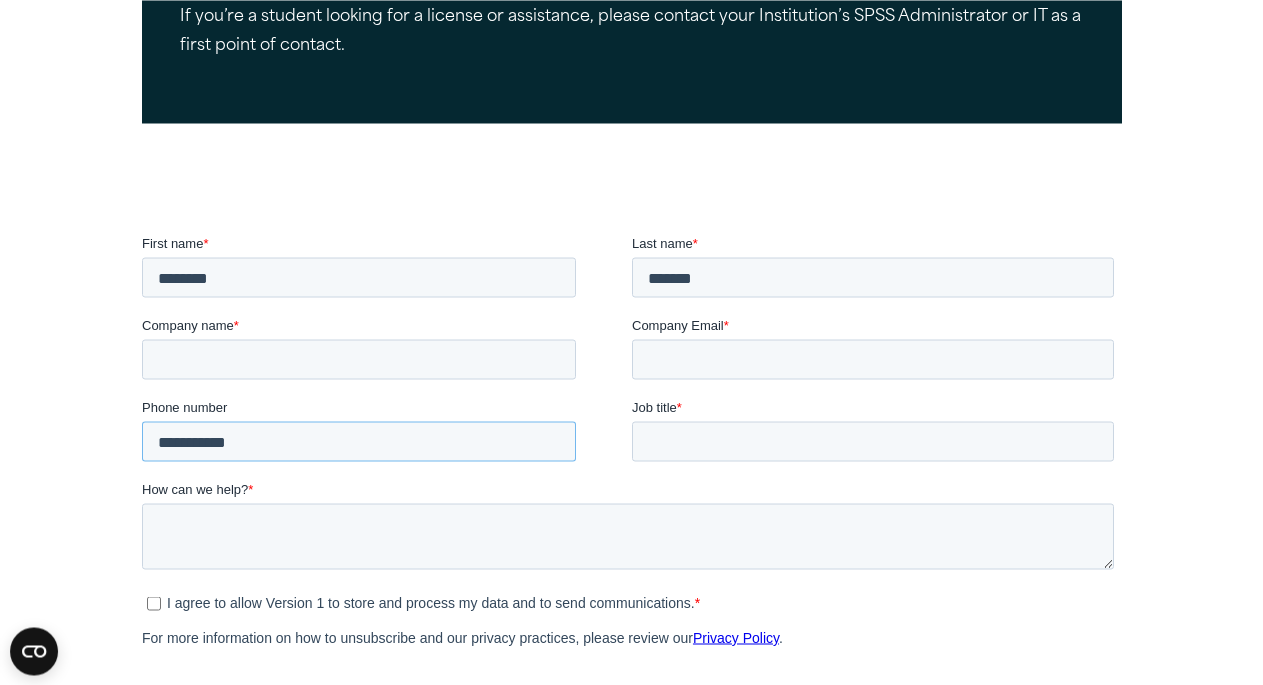 type on "**********" 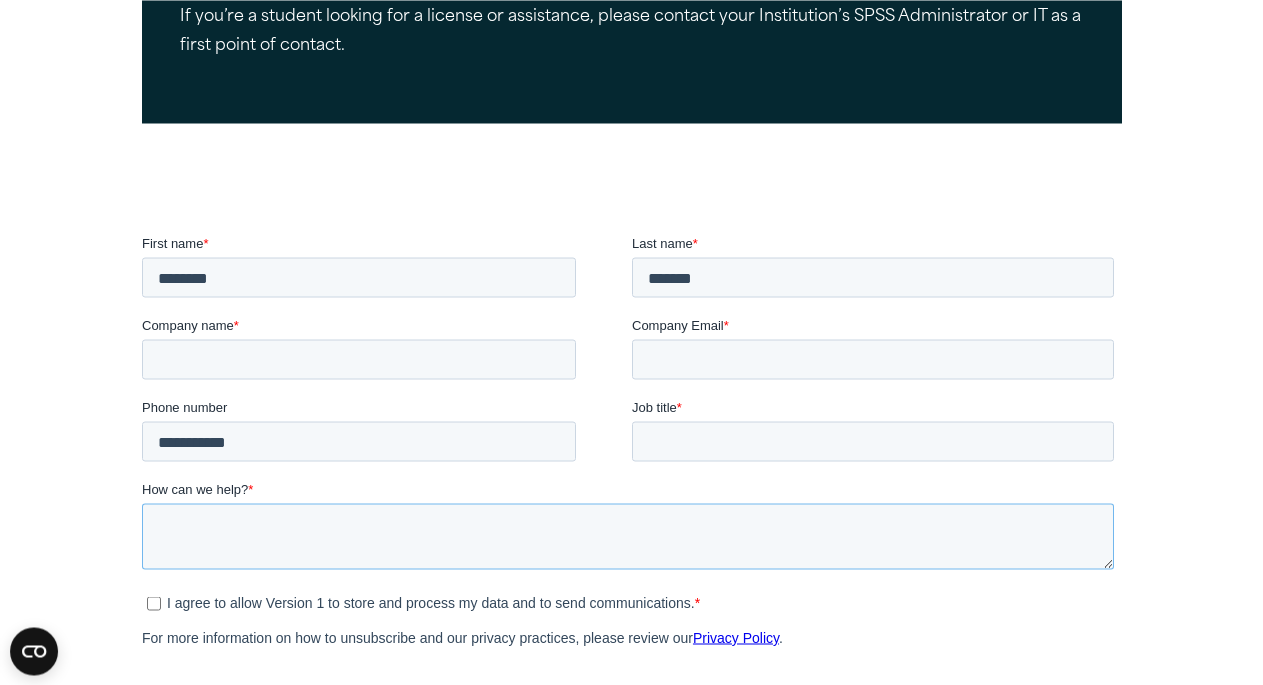 click on "How can we help? *" at bounding box center [627, 536] 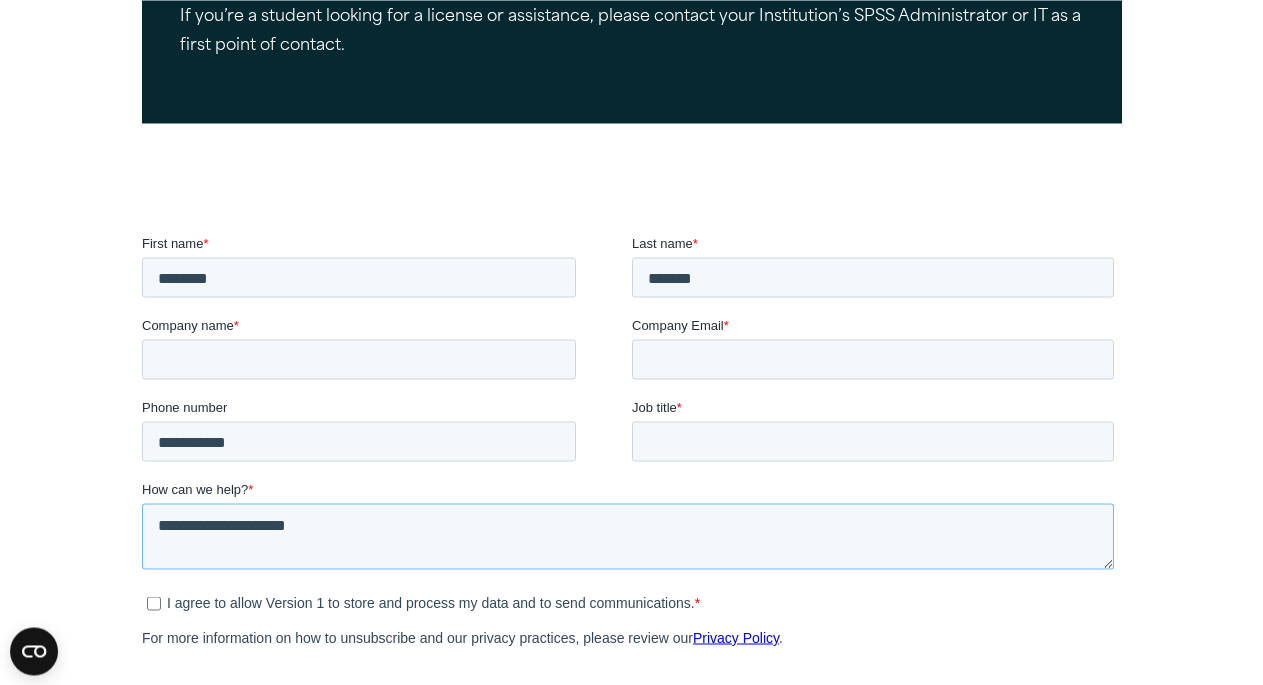 type on "**********" 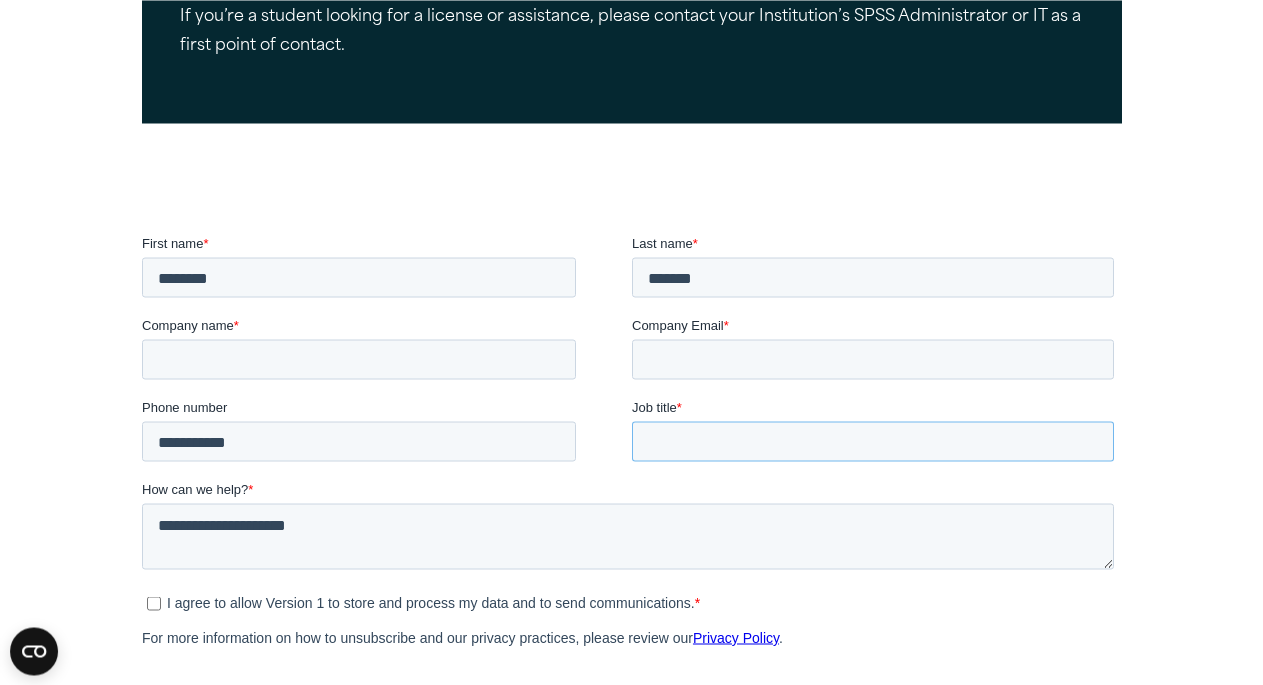 click on "Job title *" at bounding box center [872, 441] 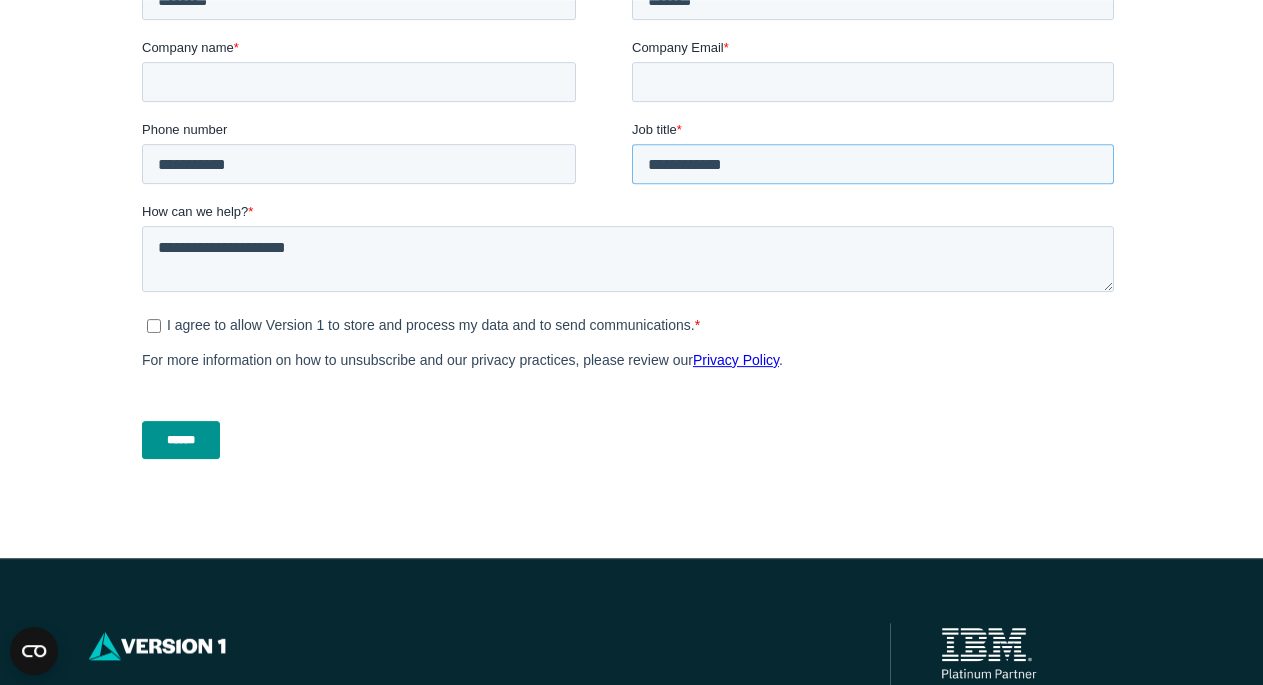scroll, scrollTop: 772, scrollLeft: 0, axis: vertical 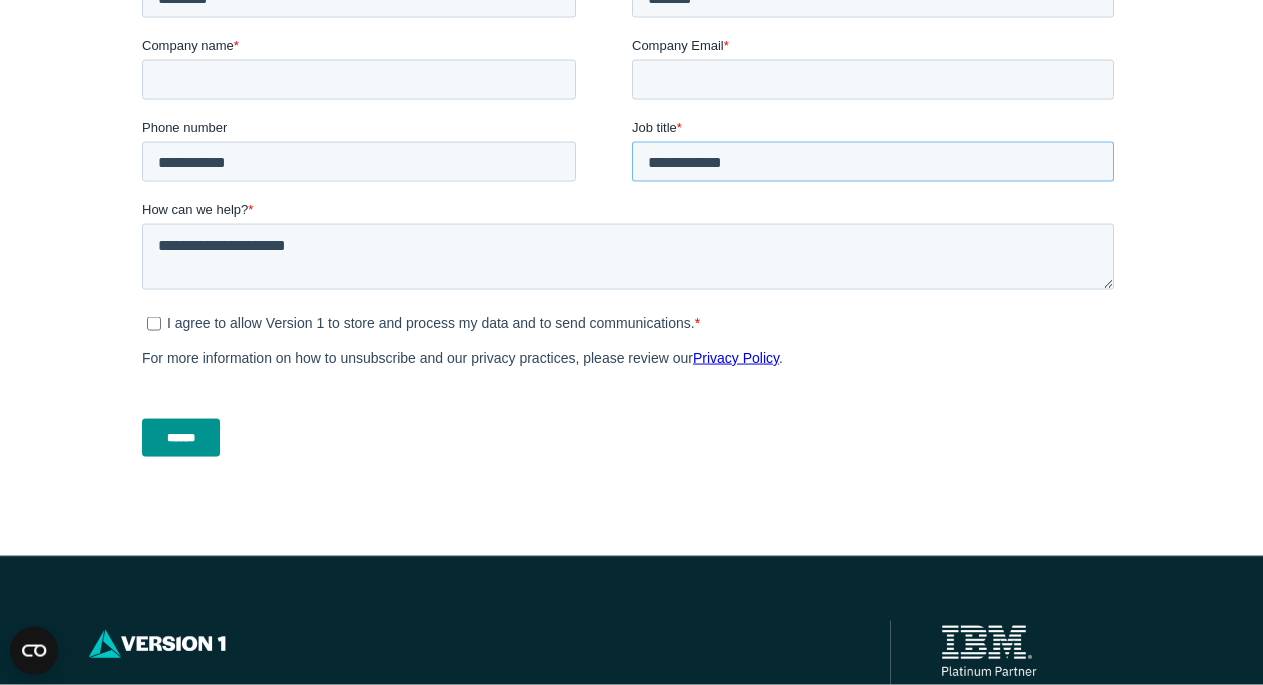 type on "**********" 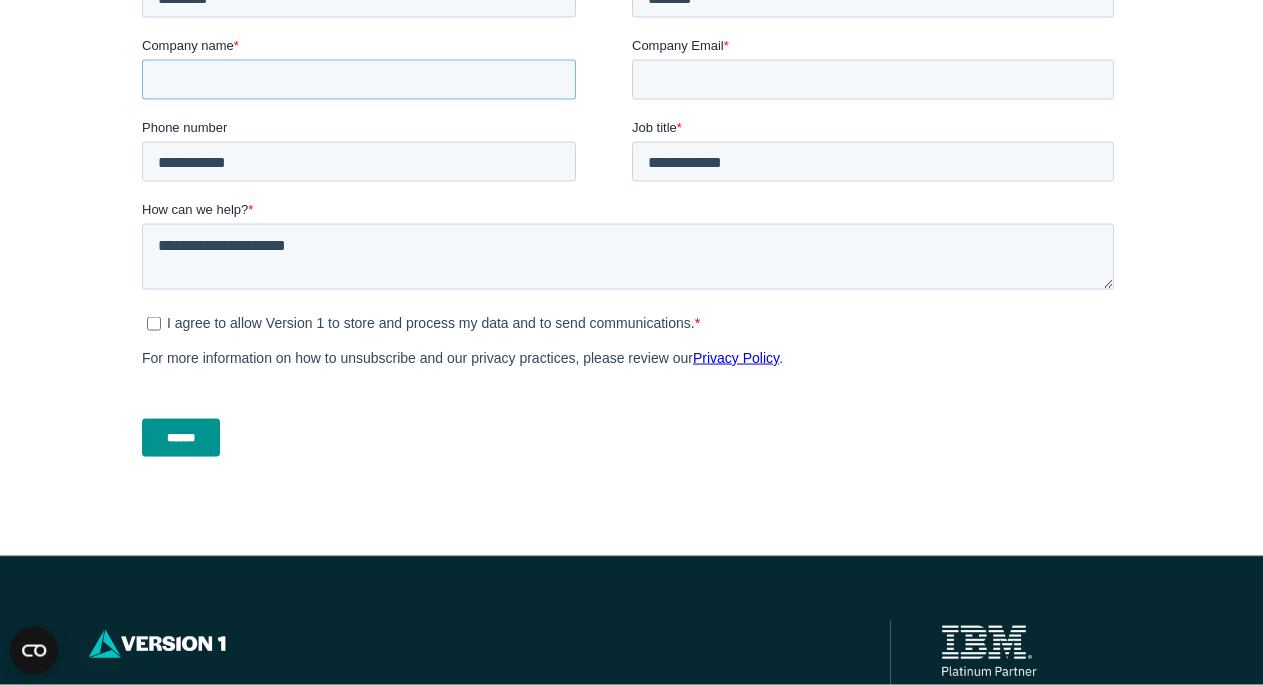 click on "Company name *" at bounding box center [358, 80] 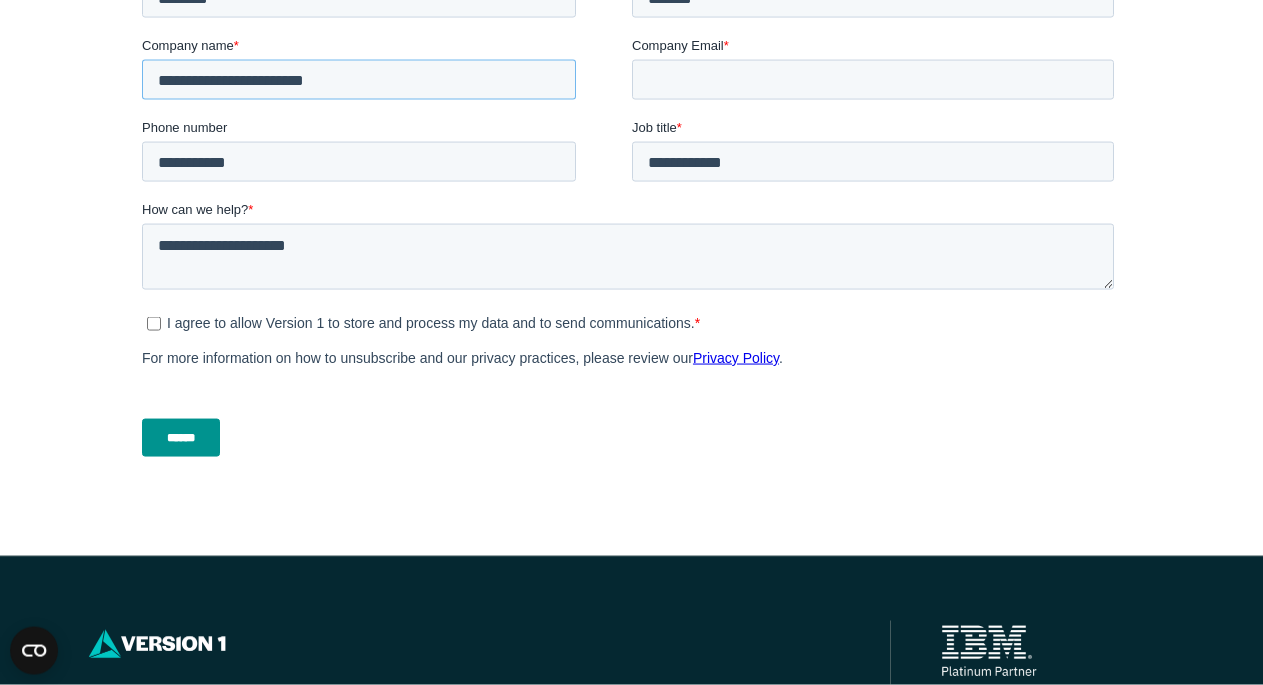 type on "**********" 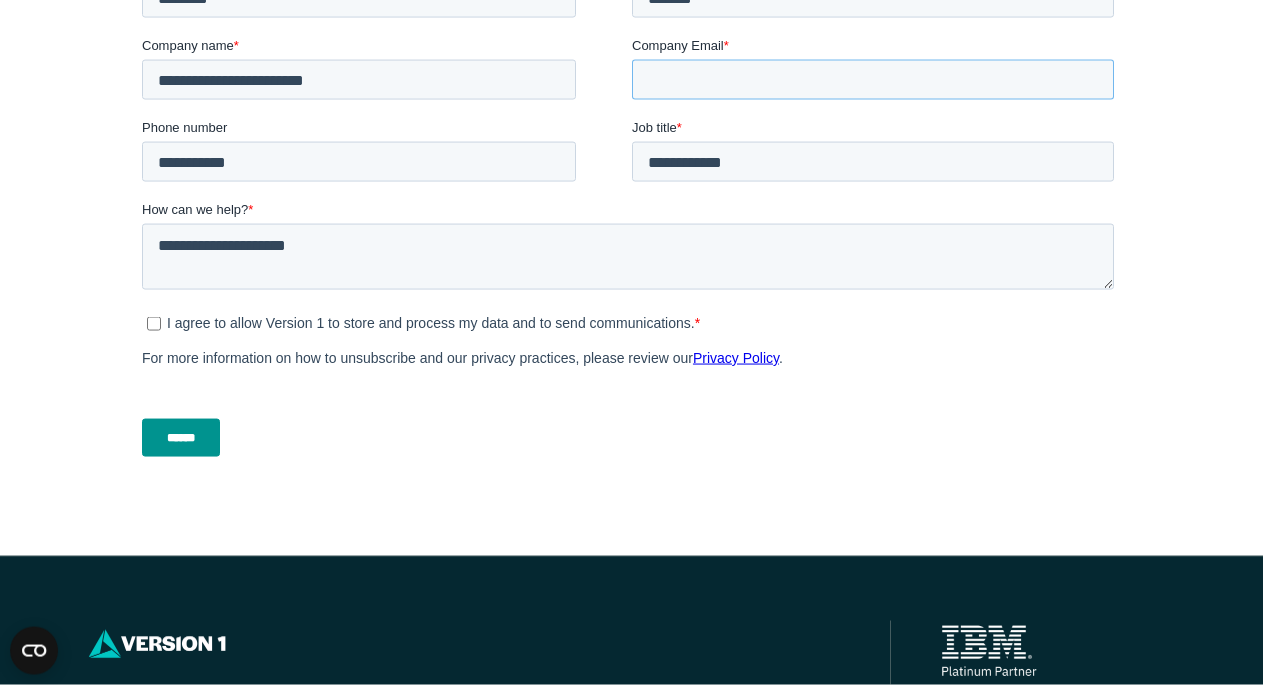 click on "Company Email *" at bounding box center (872, 80) 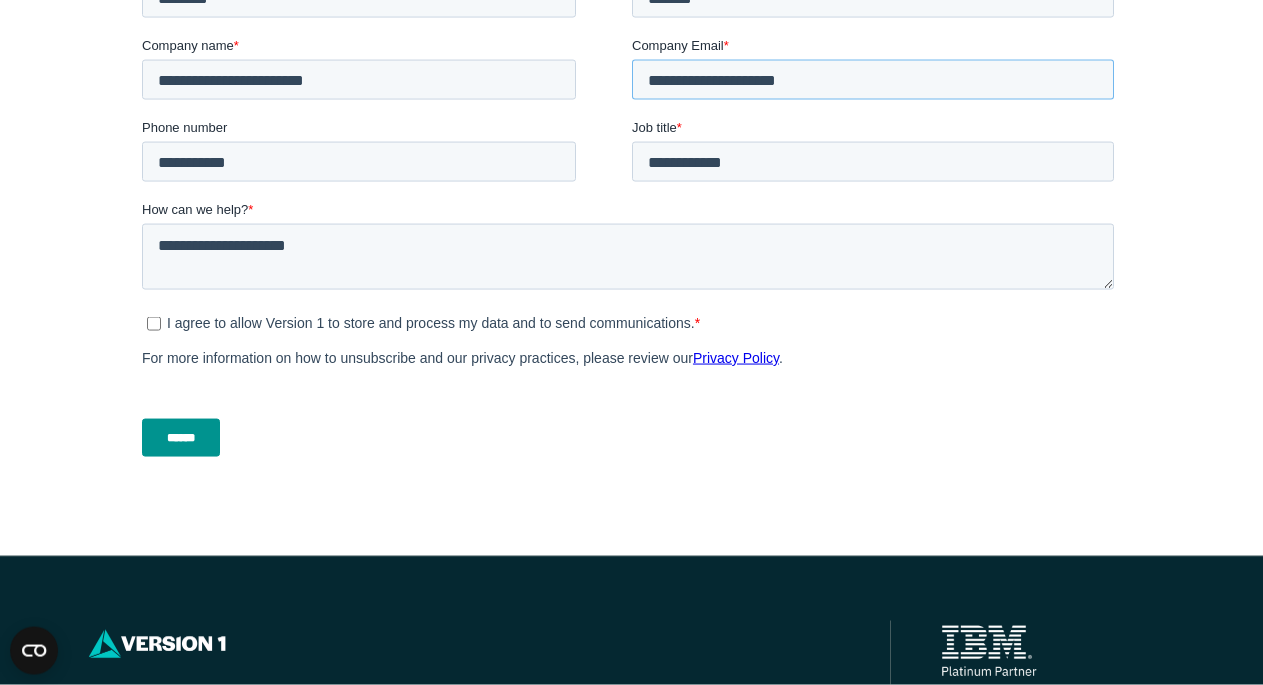 type on "**********" 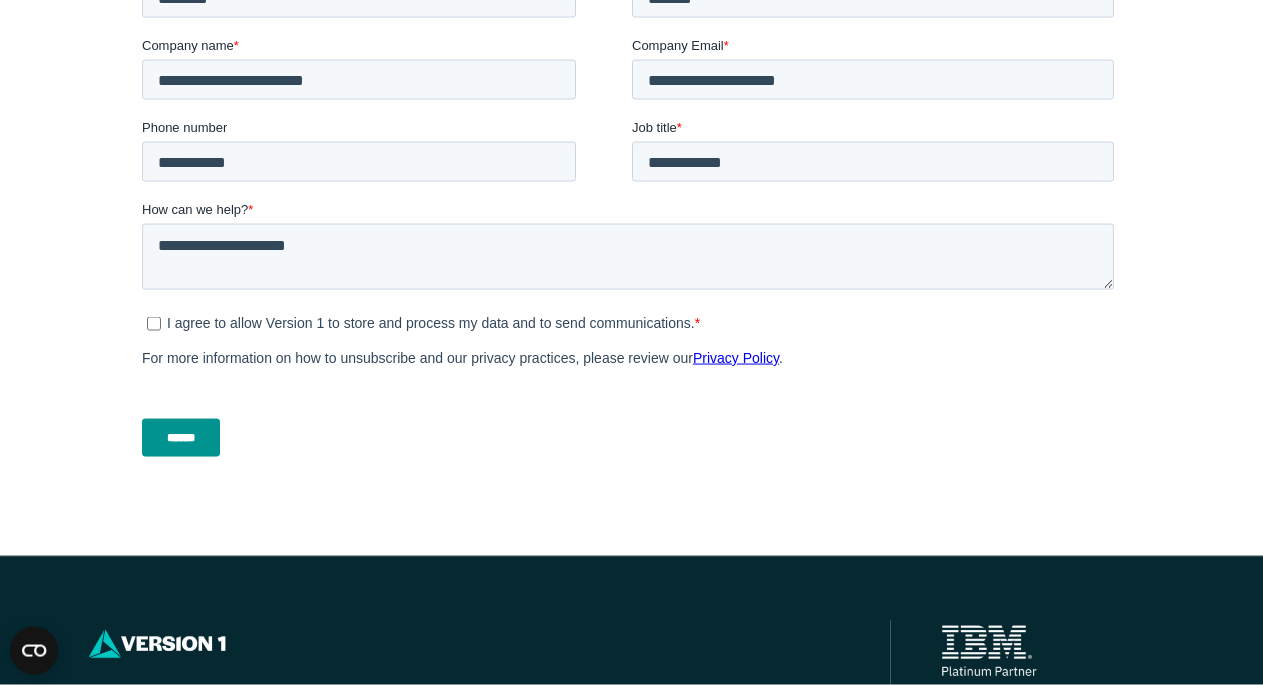 click on "******" at bounding box center [180, 438] 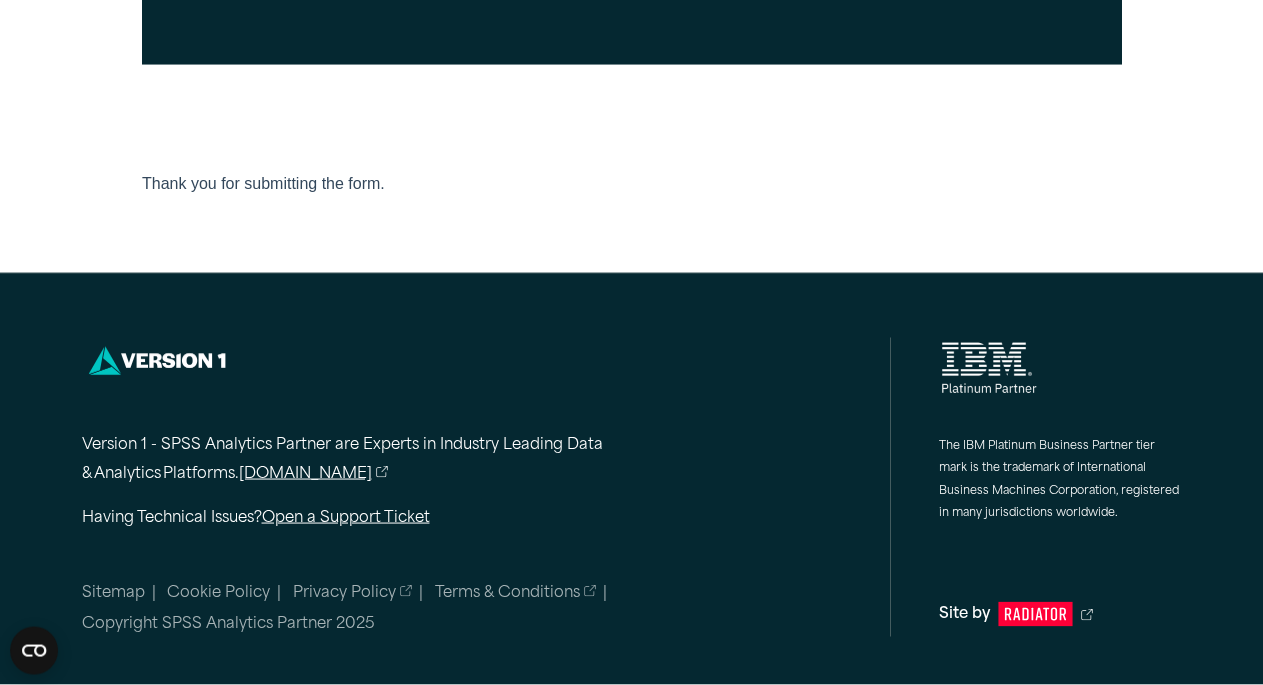 scroll, scrollTop: 551, scrollLeft: 0, axis: vertical 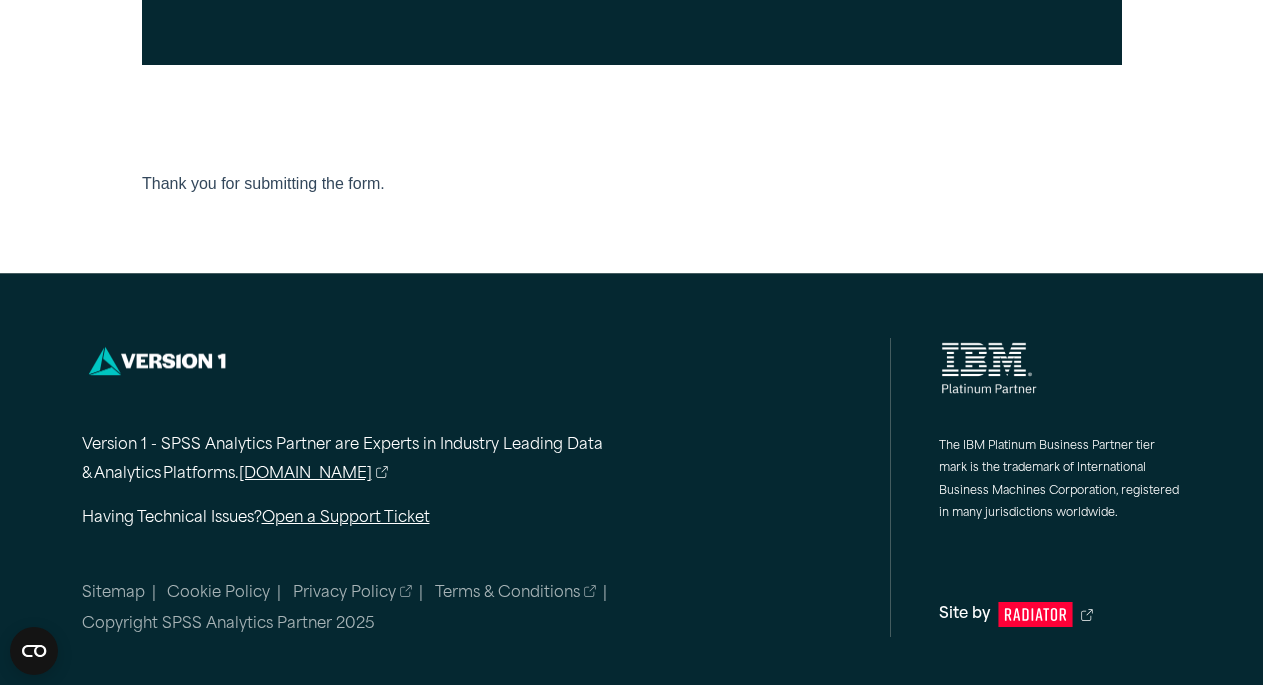 drag, startPoint x: 1274, startPoint y: 381, endPoint x: 1274, endPoint y: 362, distance: 19 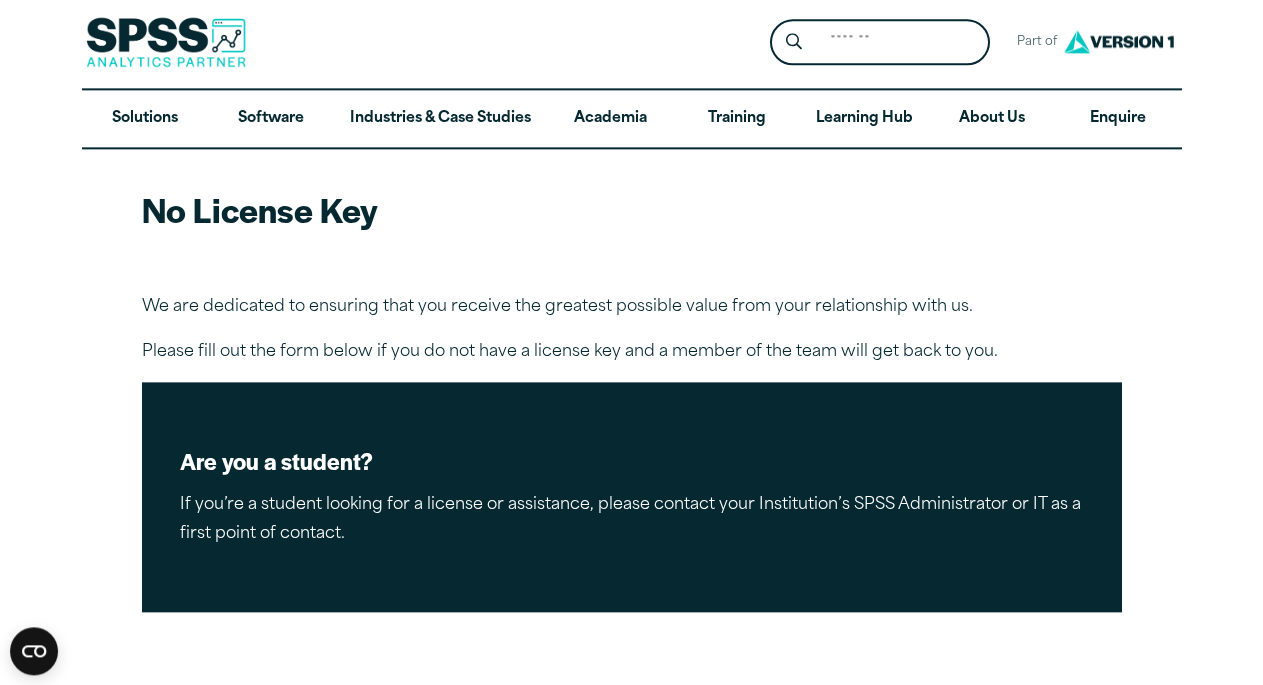 scroll, scrollTop: 0, scrollLeft: 0, axis: both 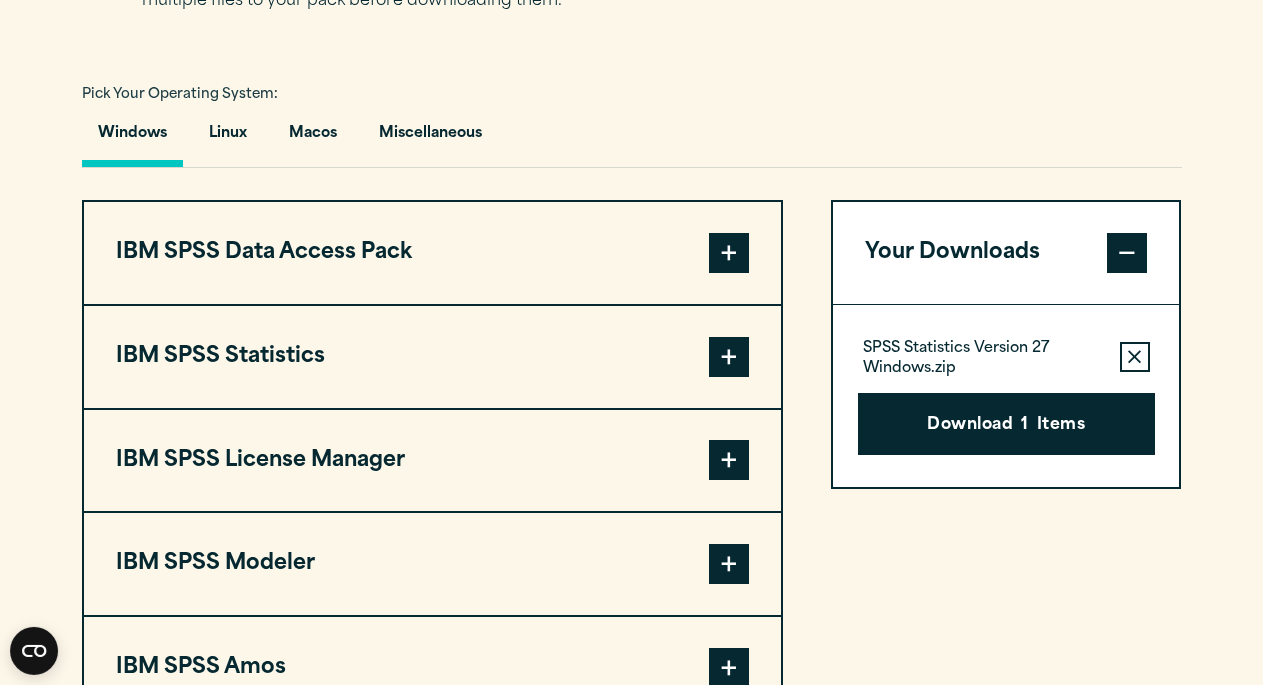 click on "IBM SPSS Statistics" at bounding box center (432, 357) 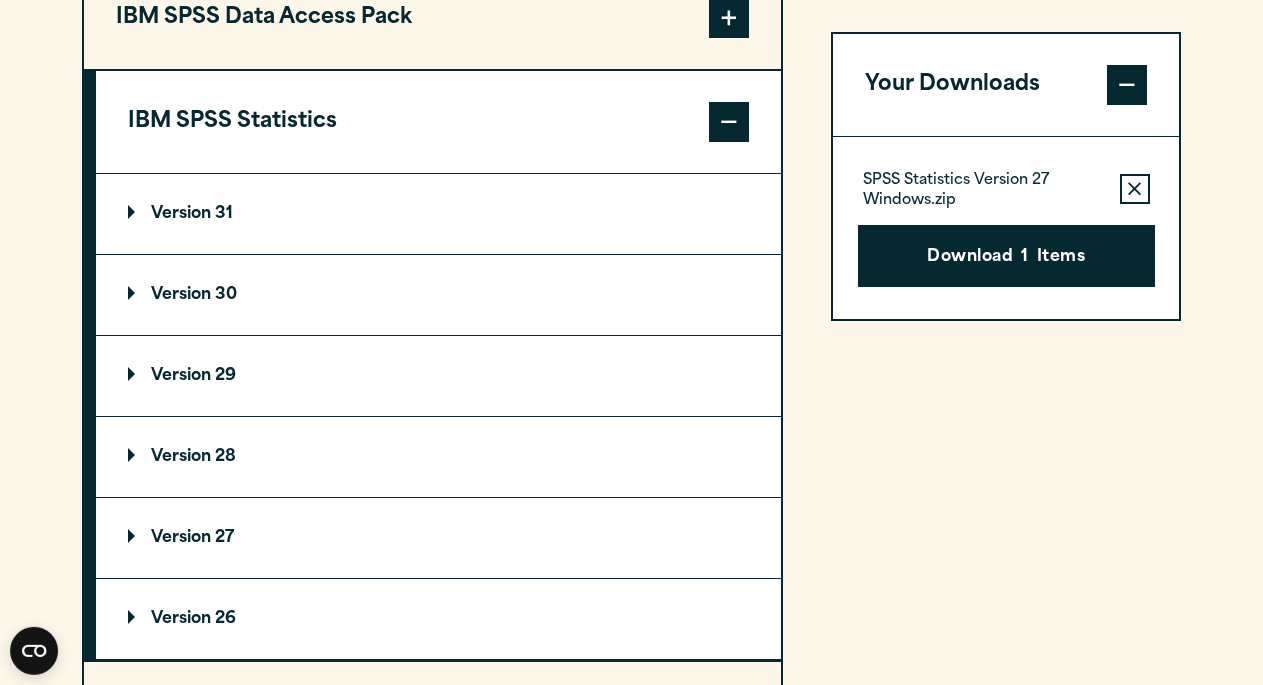 scroll, scrollTop: 1720, scrollLeft: 0, axis: vertical 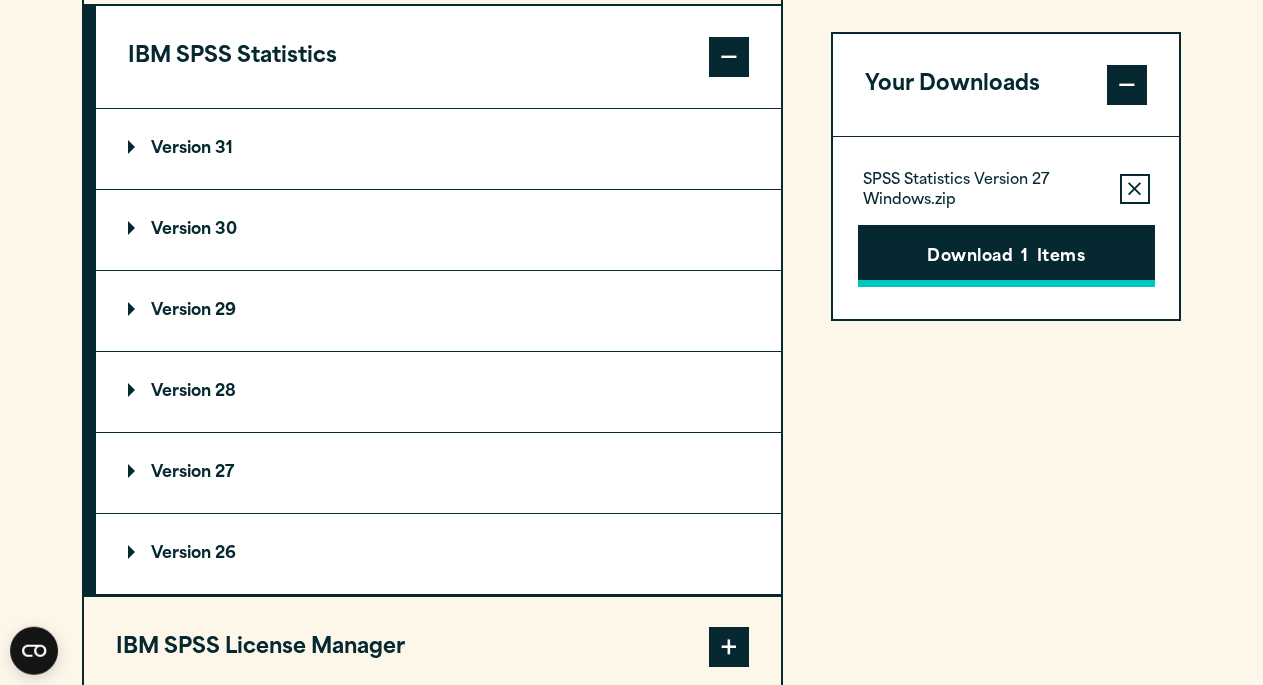 click on "Download  1  Items" at bounding box center [1006, 256] 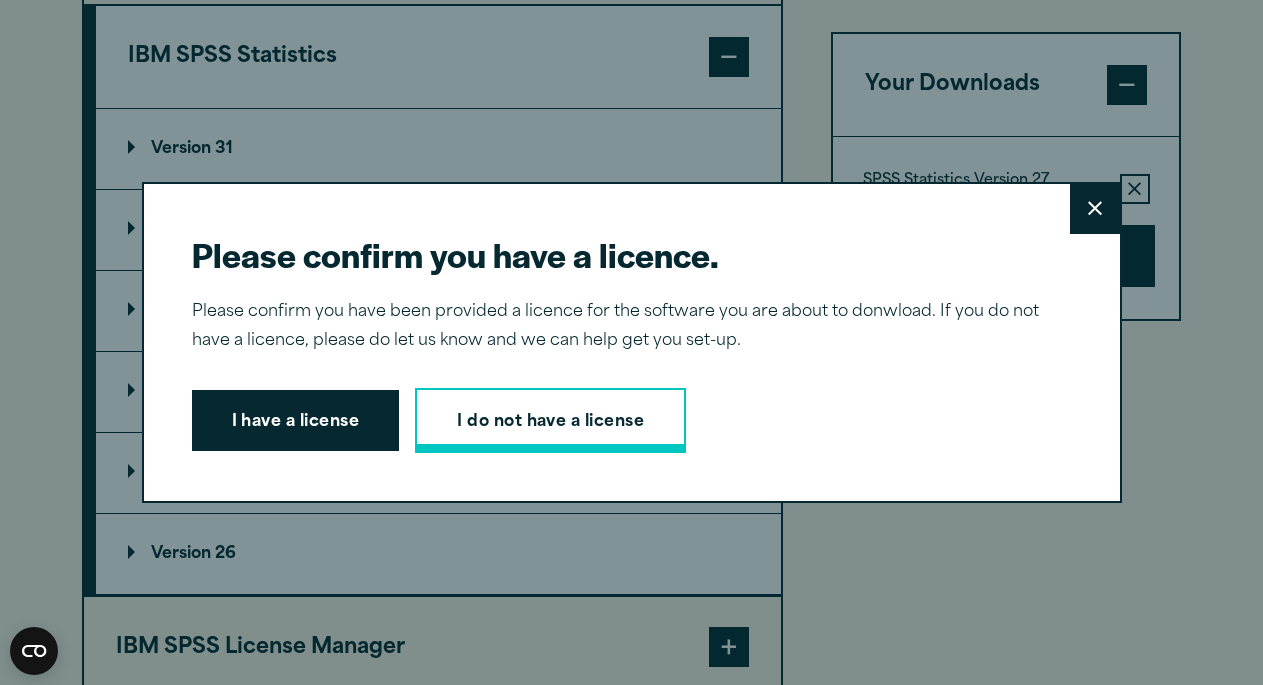 click on "I do not have a license" at bounding box center (550, 421) 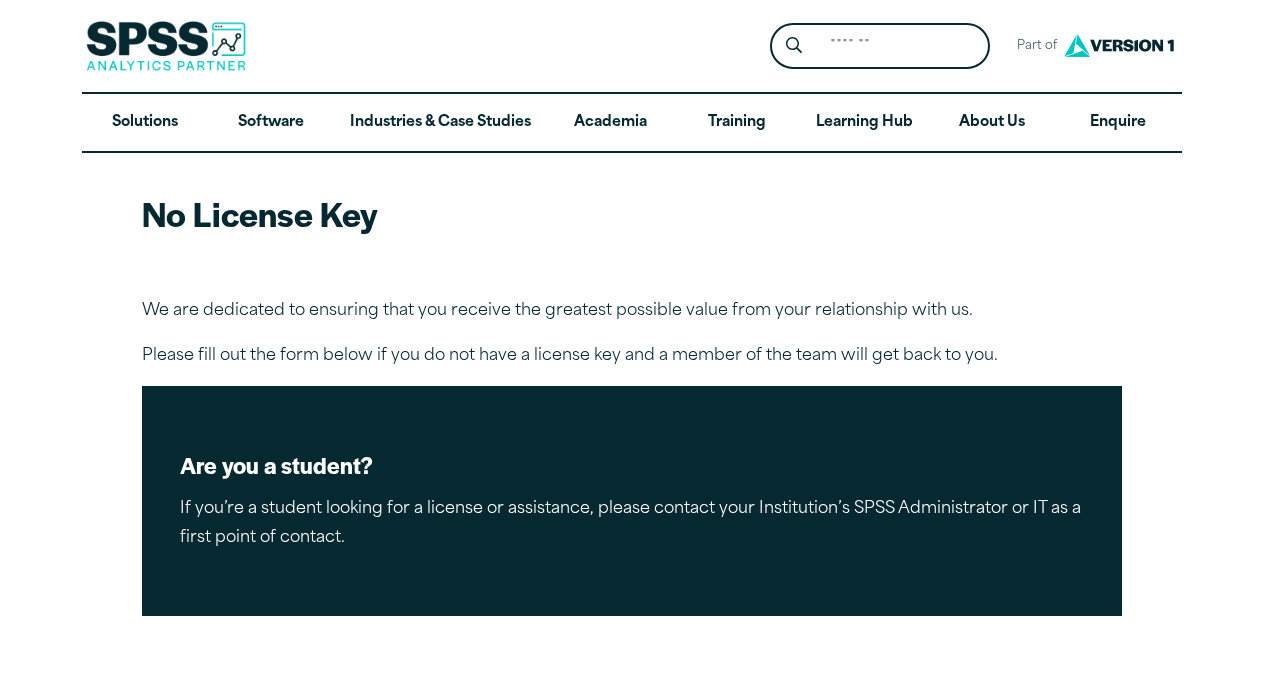 scroll, scrollTop: 0, scrollLeft: 0, axis: both 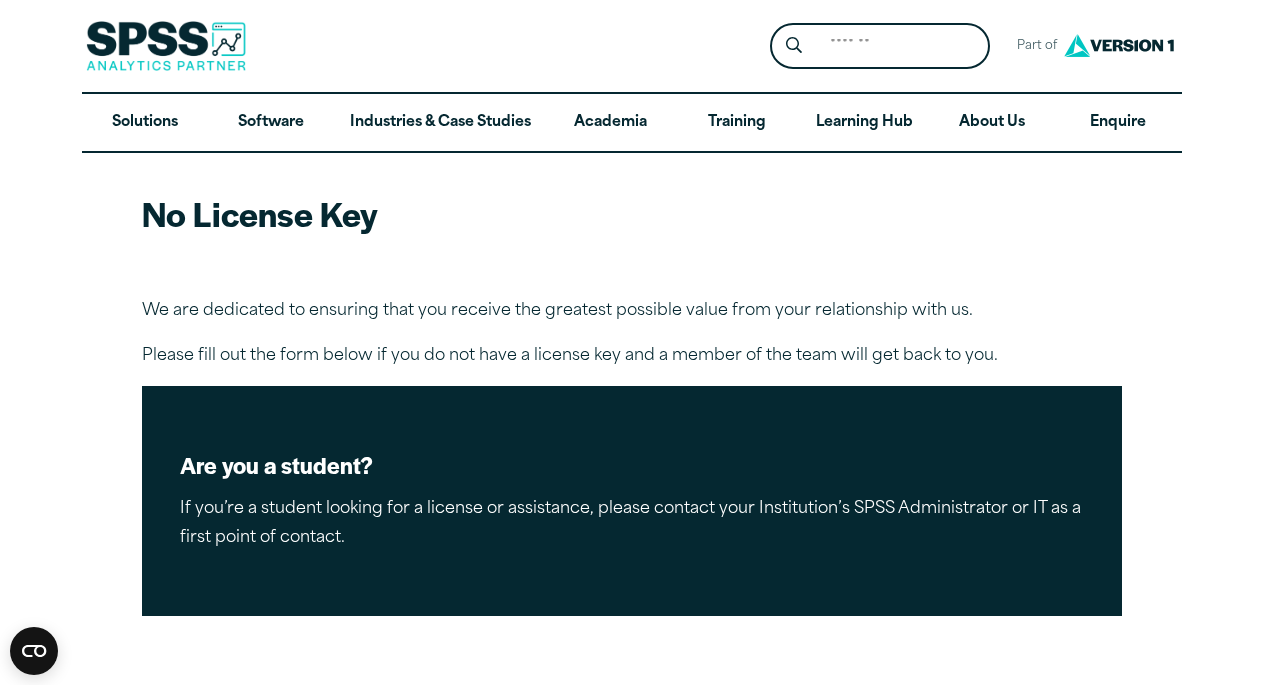 click on "If you’re a student looking for a license or assistance, please contact your Institution’s SPSS Administrator or IT as a first point of contact." at bounding box center [632, 524] 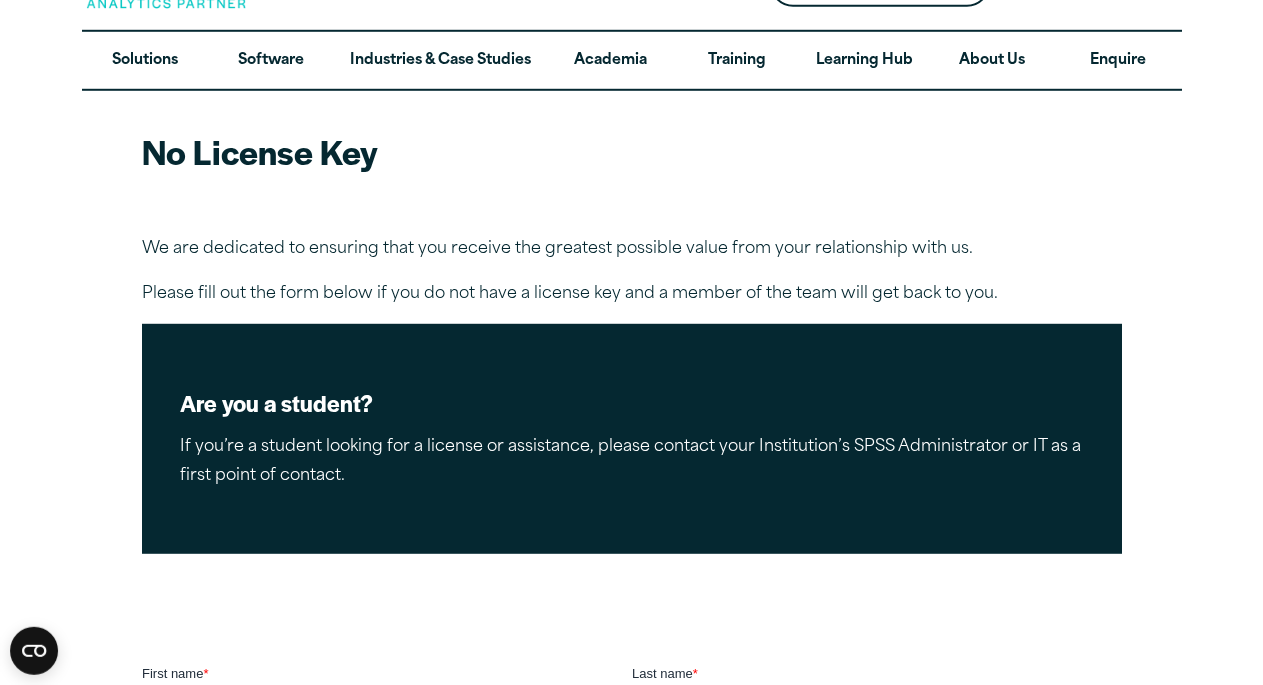 scroll, scrollTop: 0, scrollLeft: 0, axis: both 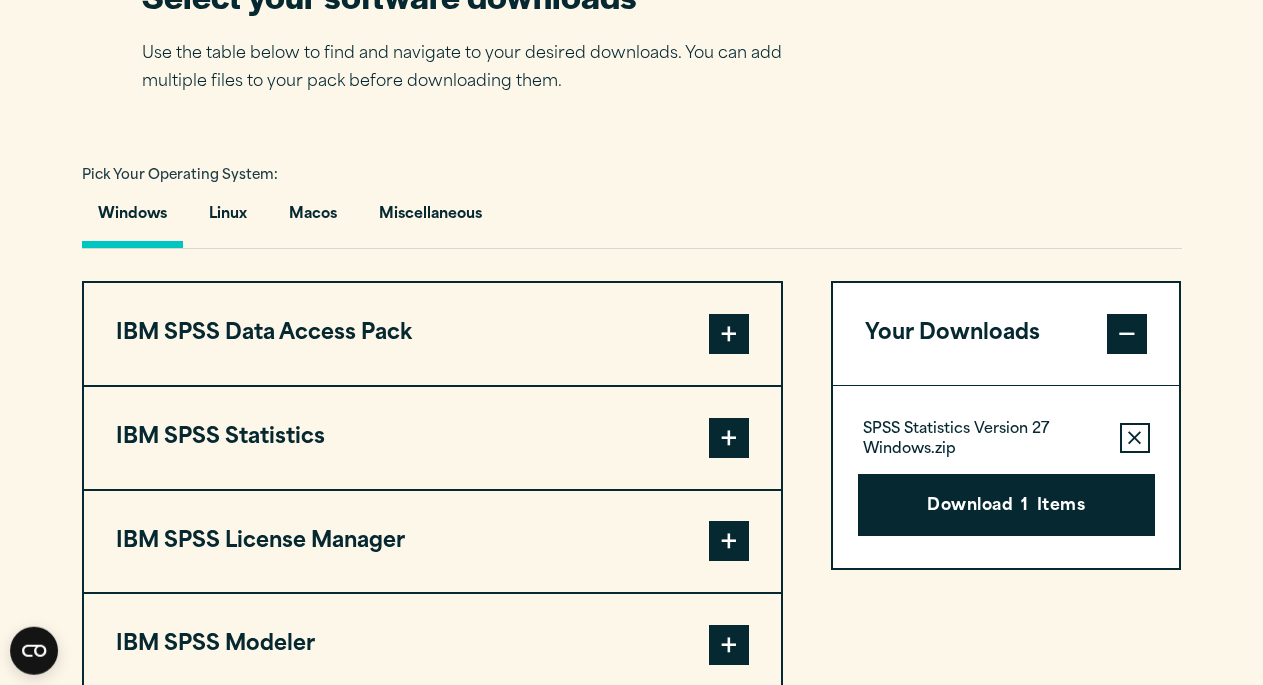click on "Your Downloads" at bounding box center (1006, 334) 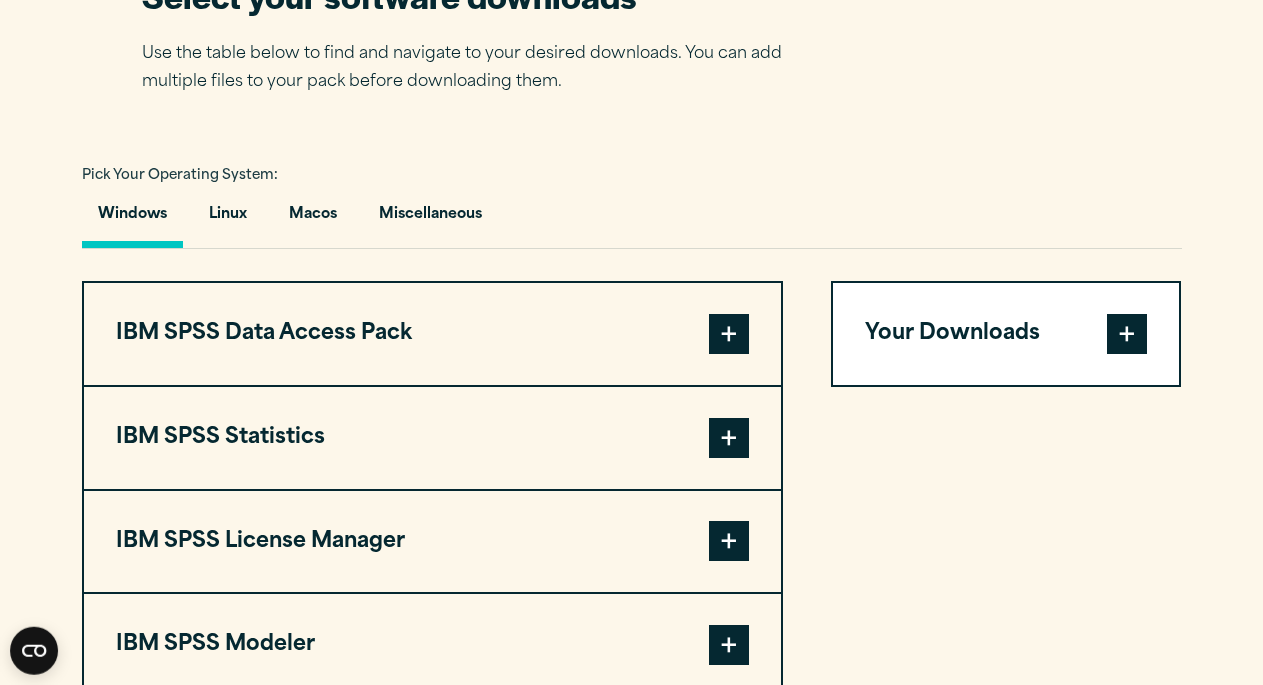 click on "Your Downloads" at bounding box center (1006, 334) 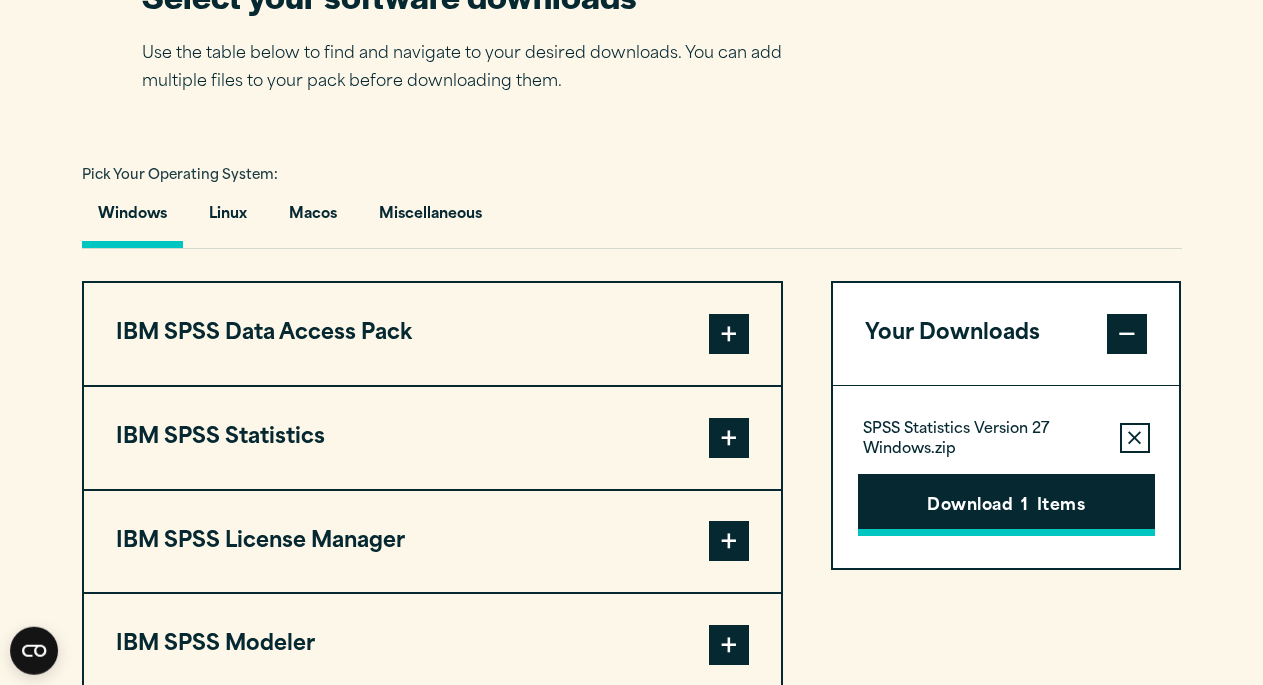 click on "Download  1  Items" at bounding box center (1006, 505) 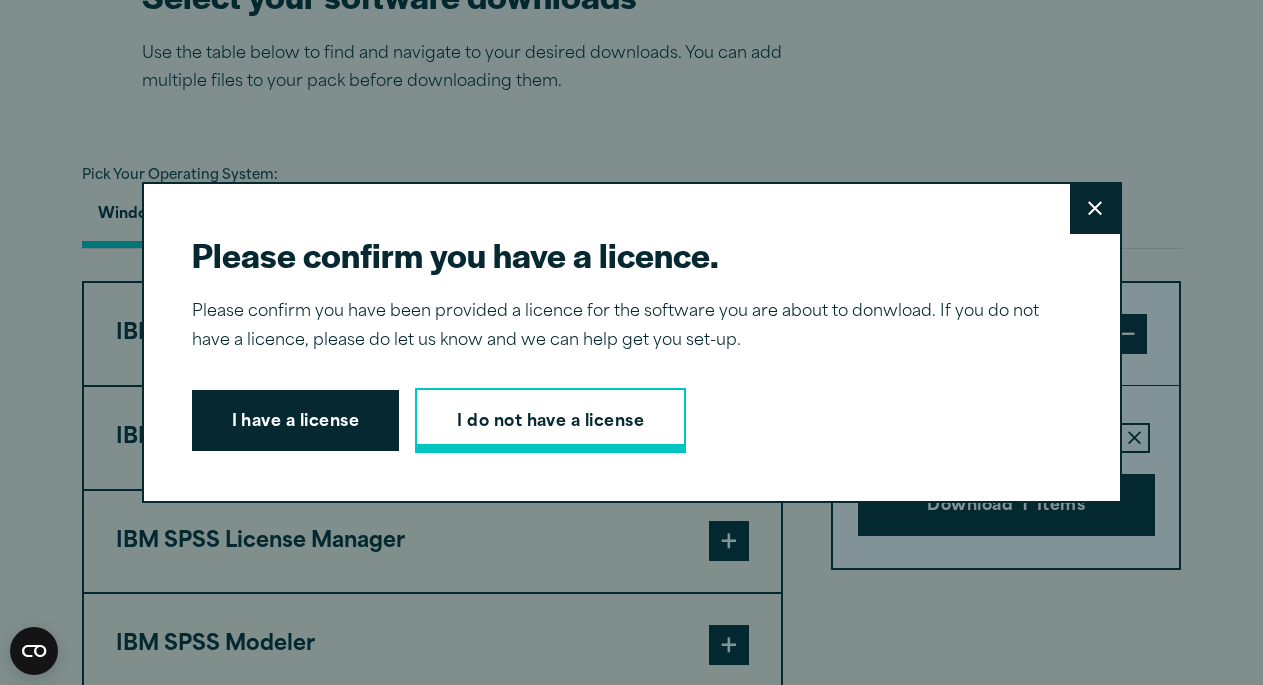 click on "I do not have a license" at bounding box center (550, 421) 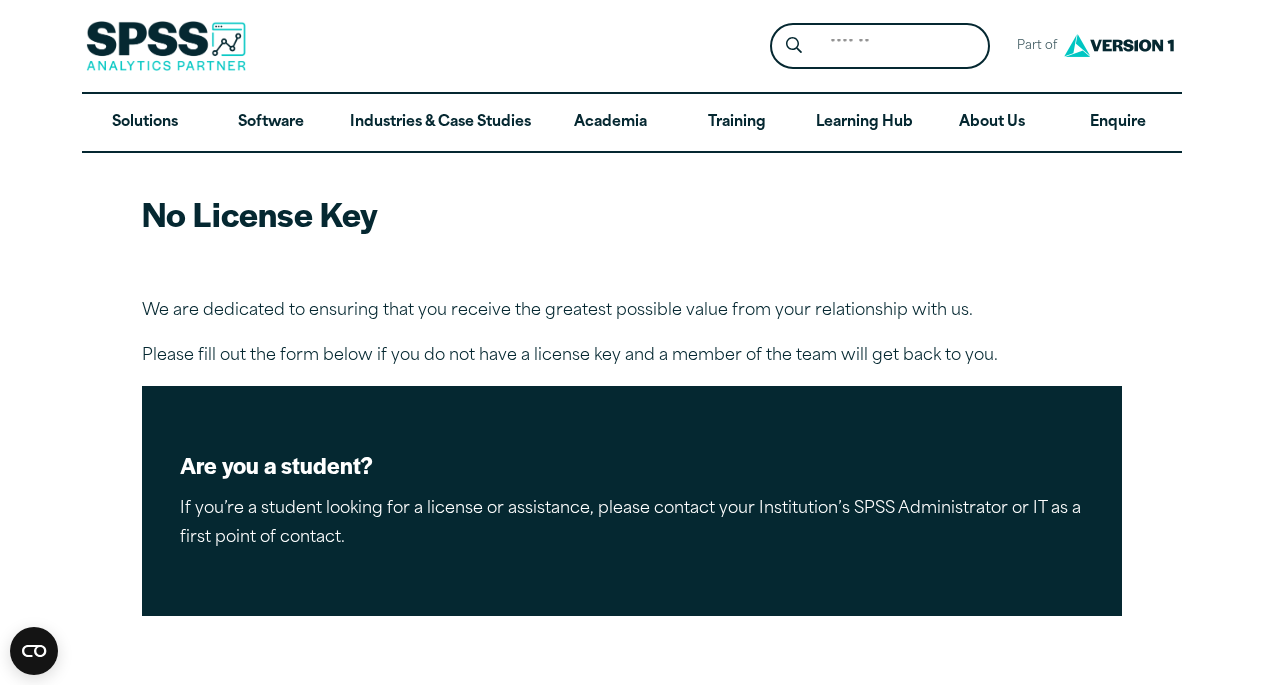 scroll, scrollTop: 0, scrollLeft: 0, axis: both 